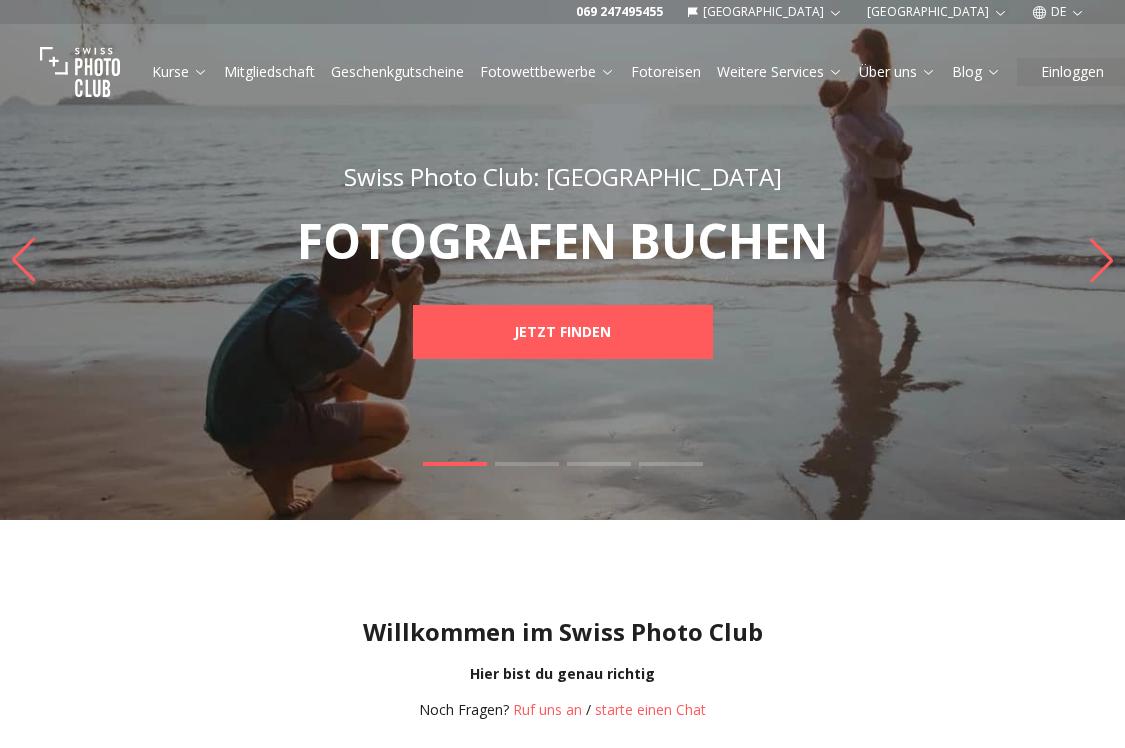 scroll, scrollTop: 0, scrollLeft: 0, axis: both 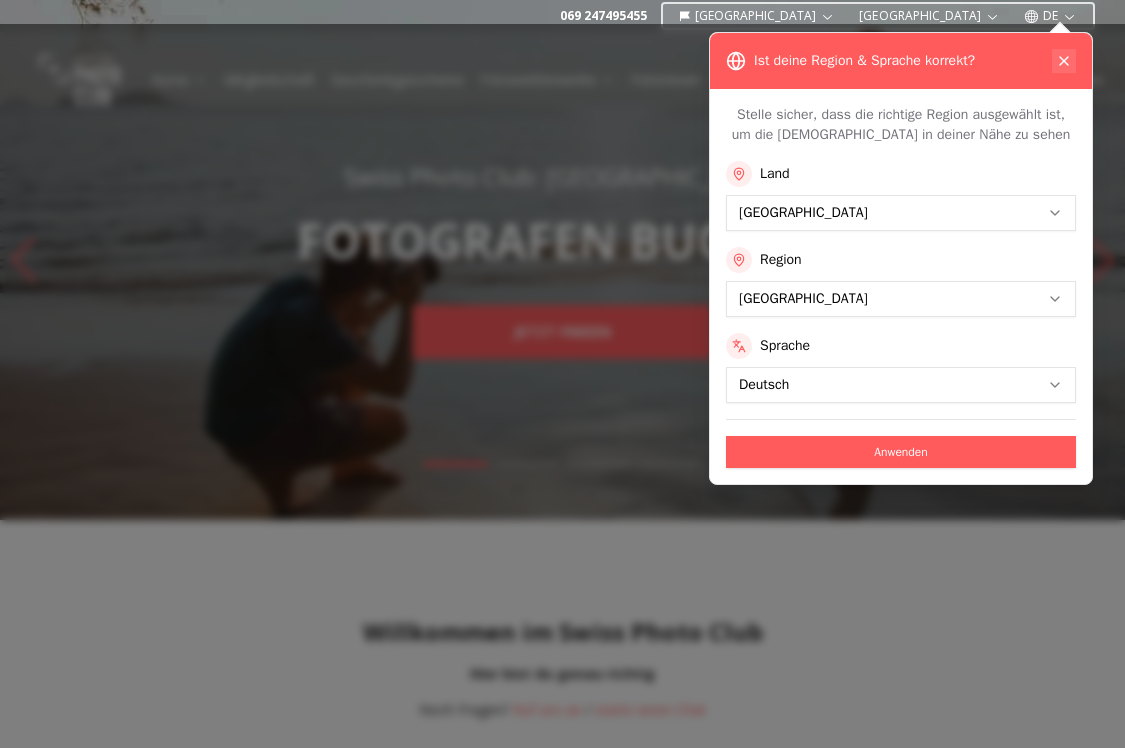 click 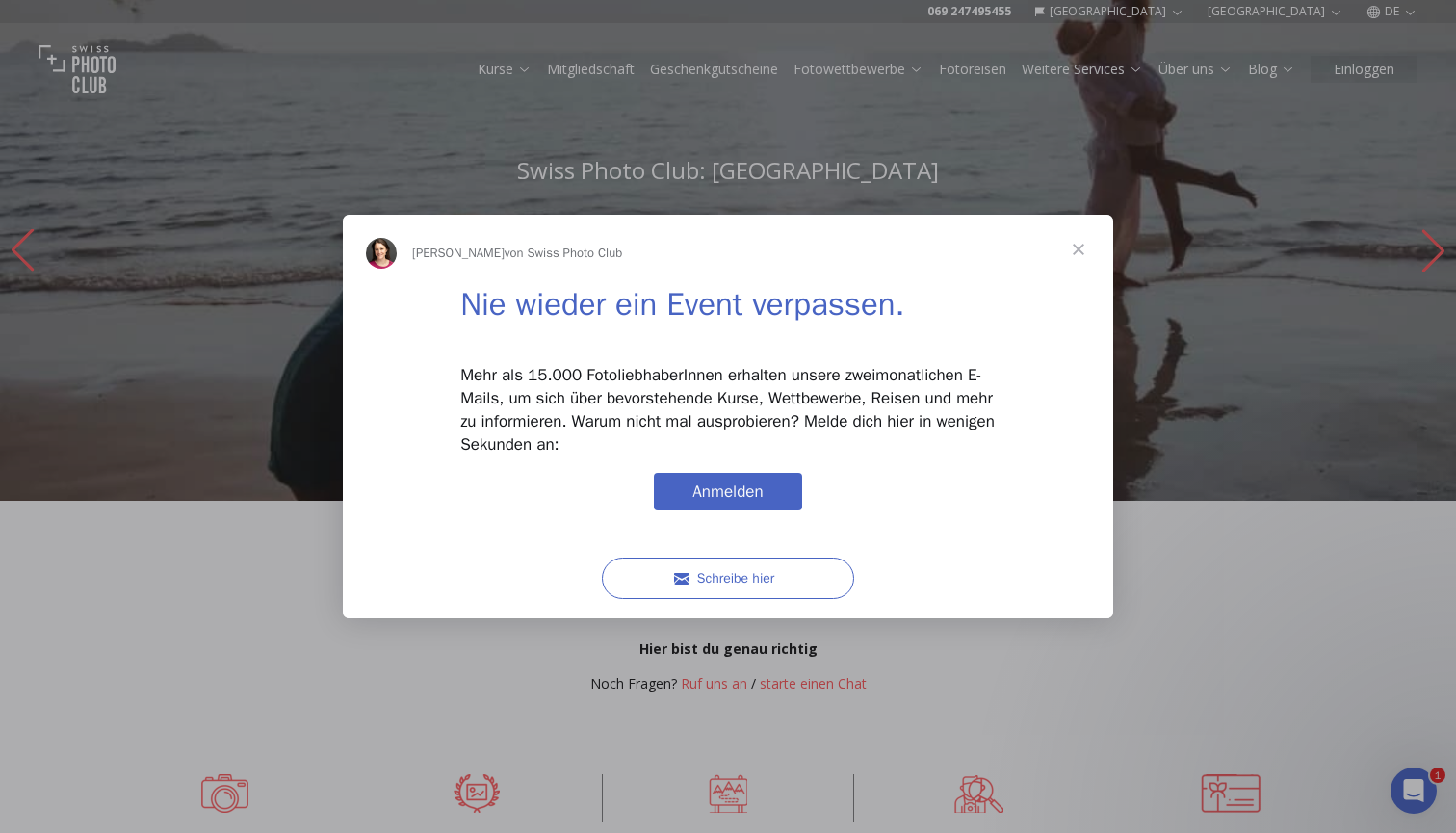 scroll, scrollTop: 0, scrollLeft: 0, axis: both 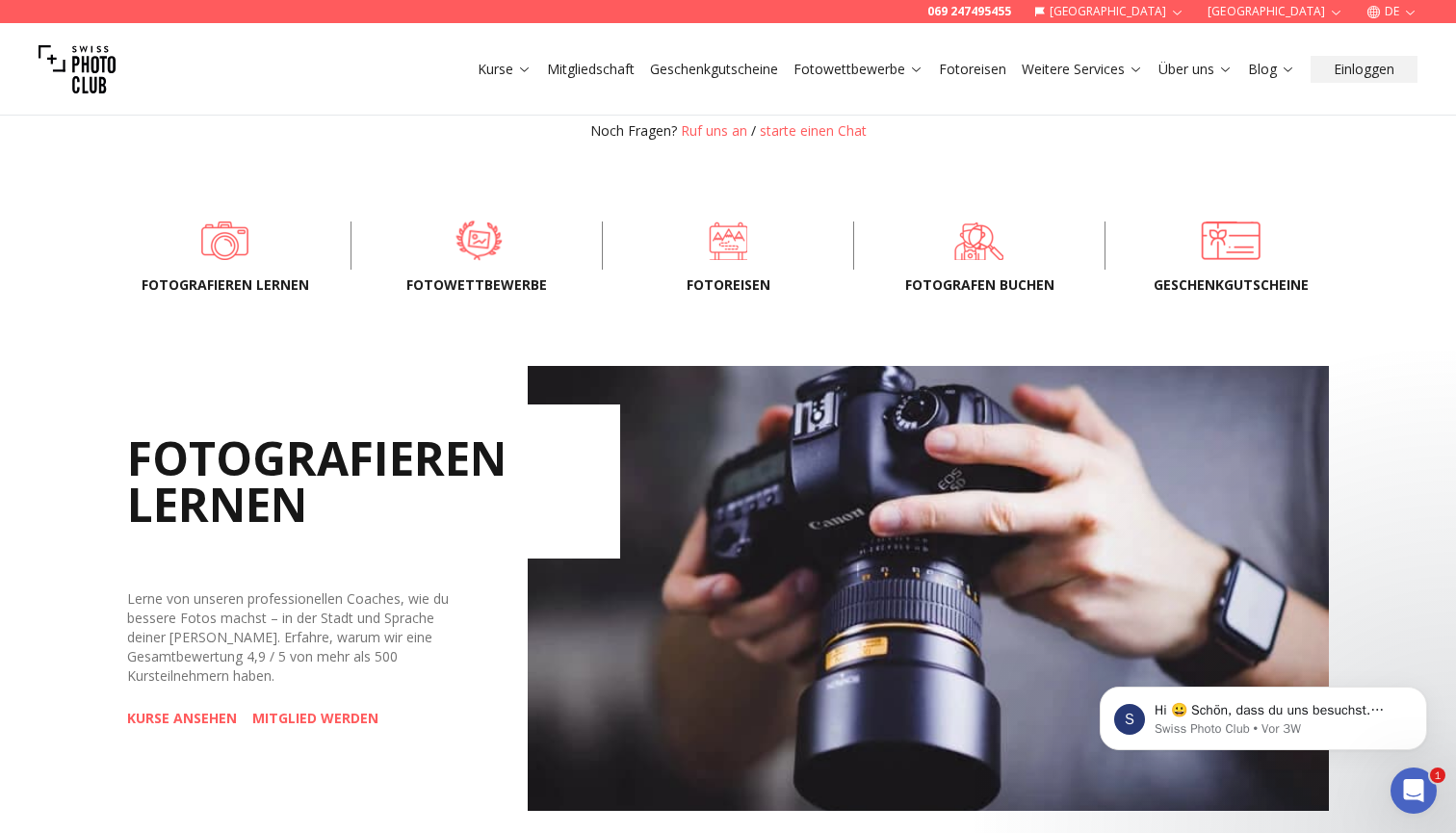 click at bounding box center (479, 241) 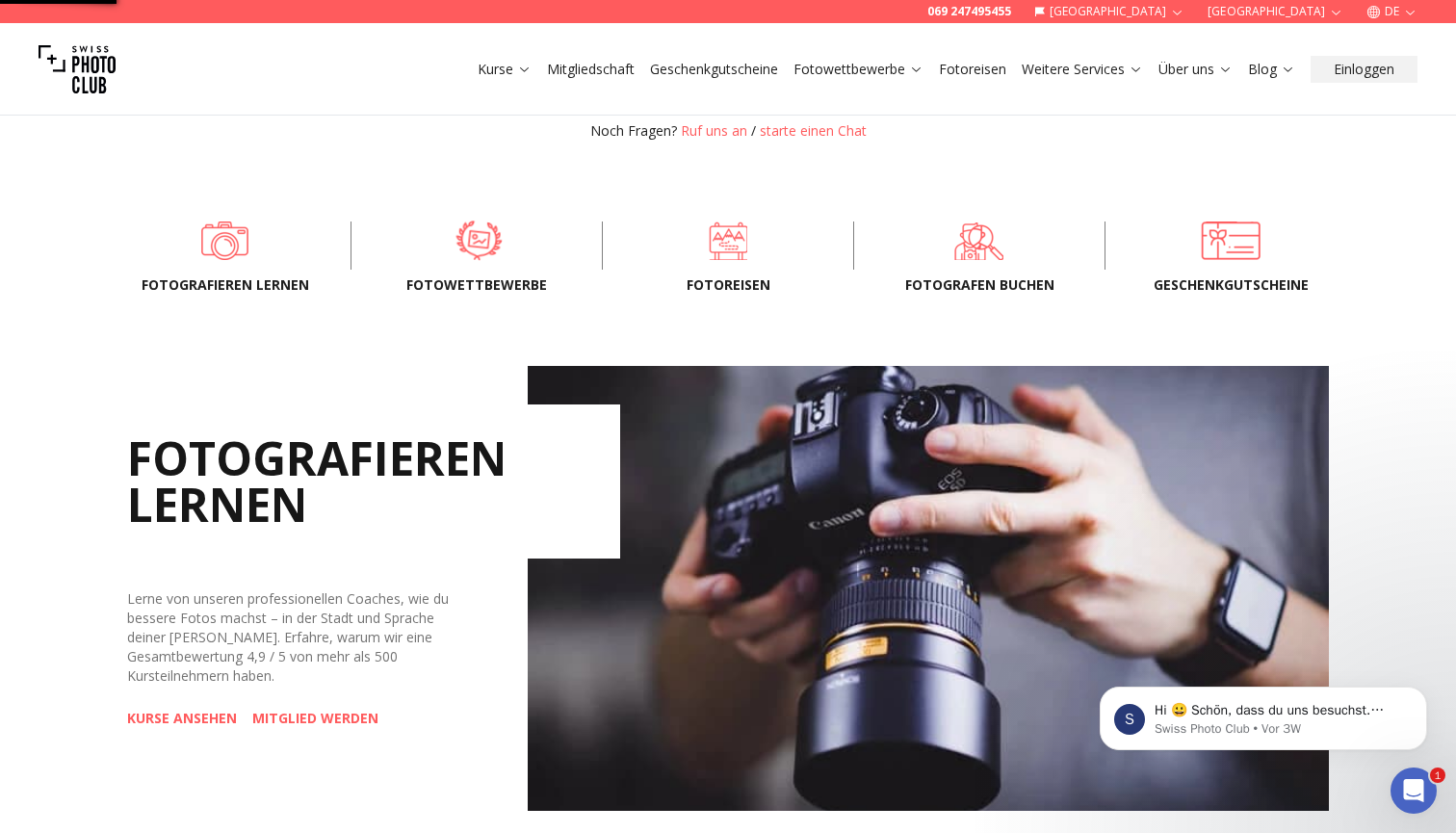 scroll, scrollTop: 0, scrollLeft: 0, axis: both 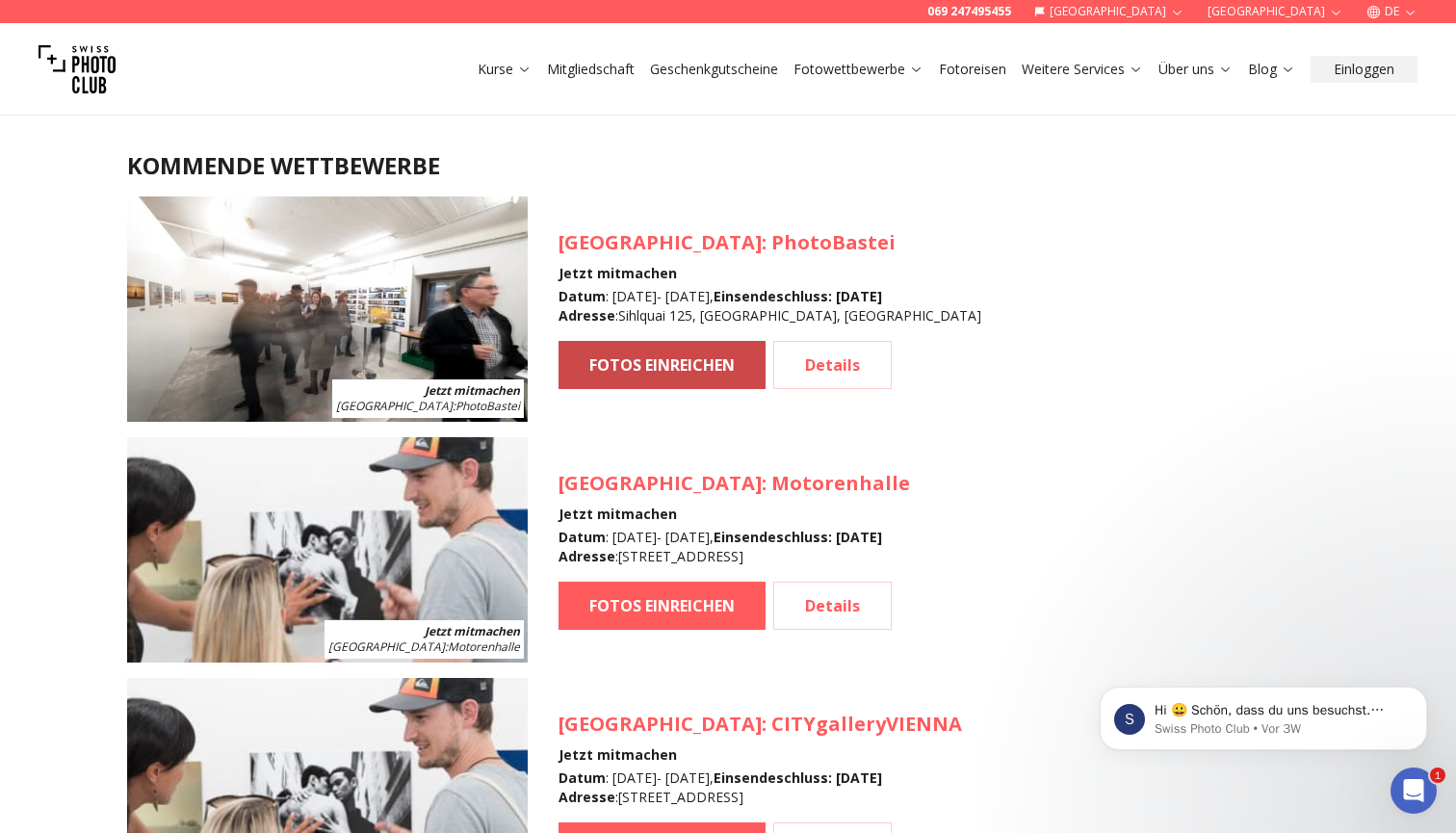 click on "FOTOS EINREICHEN" at bounding box center [662, 365] 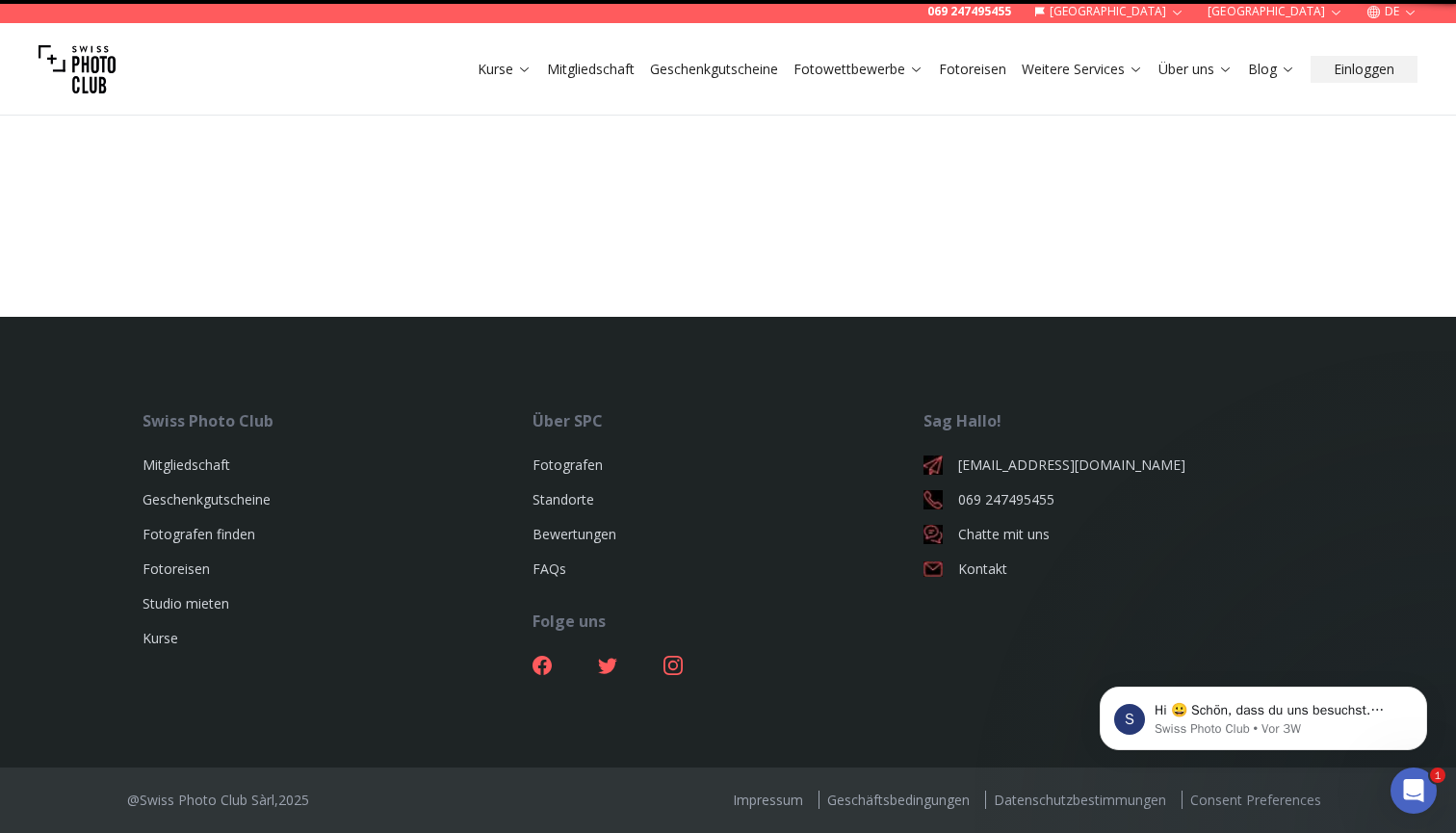 scroll, scrollTop: 0, scrollLeft: 0, axis: both 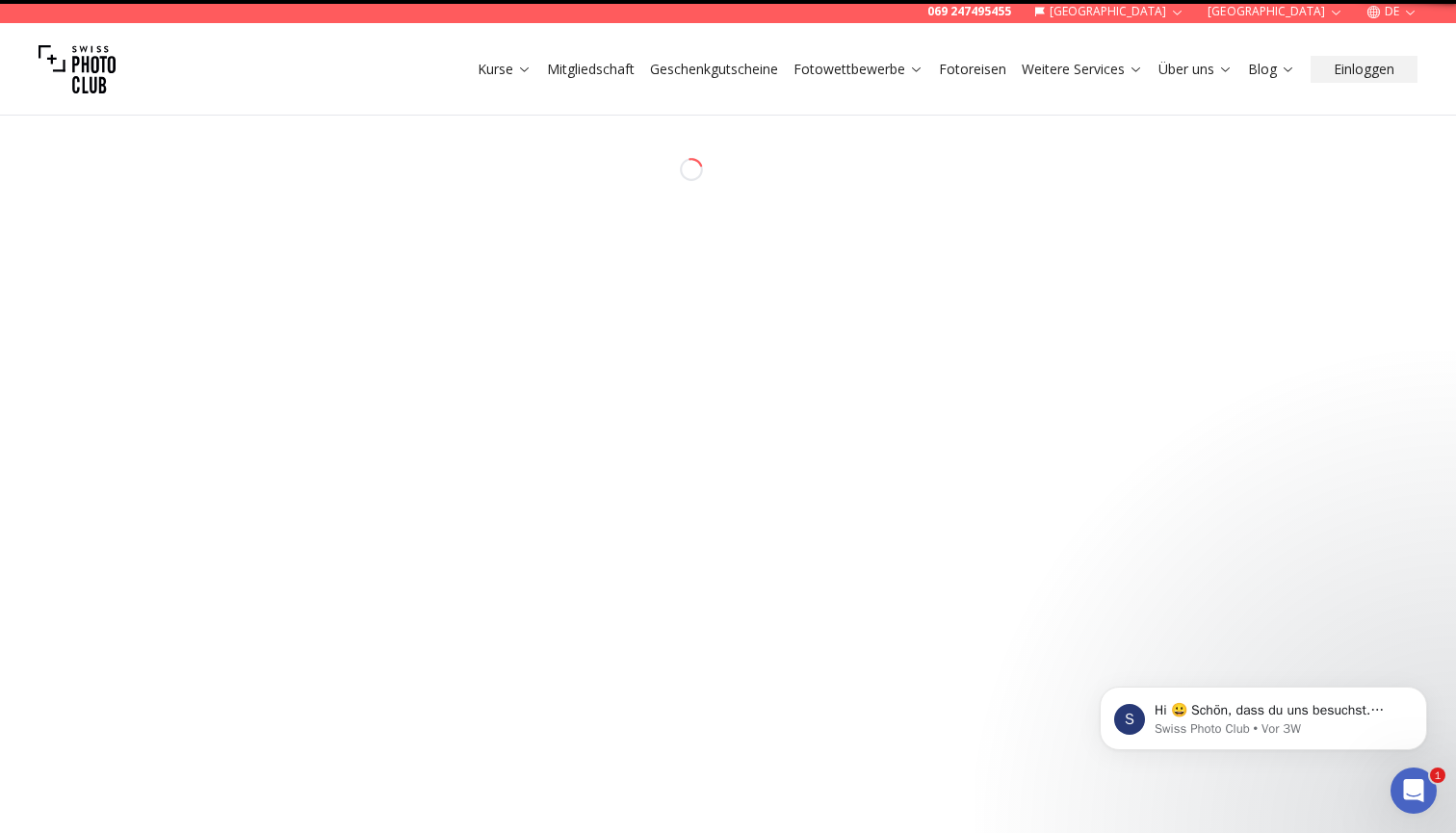 select on "*******" 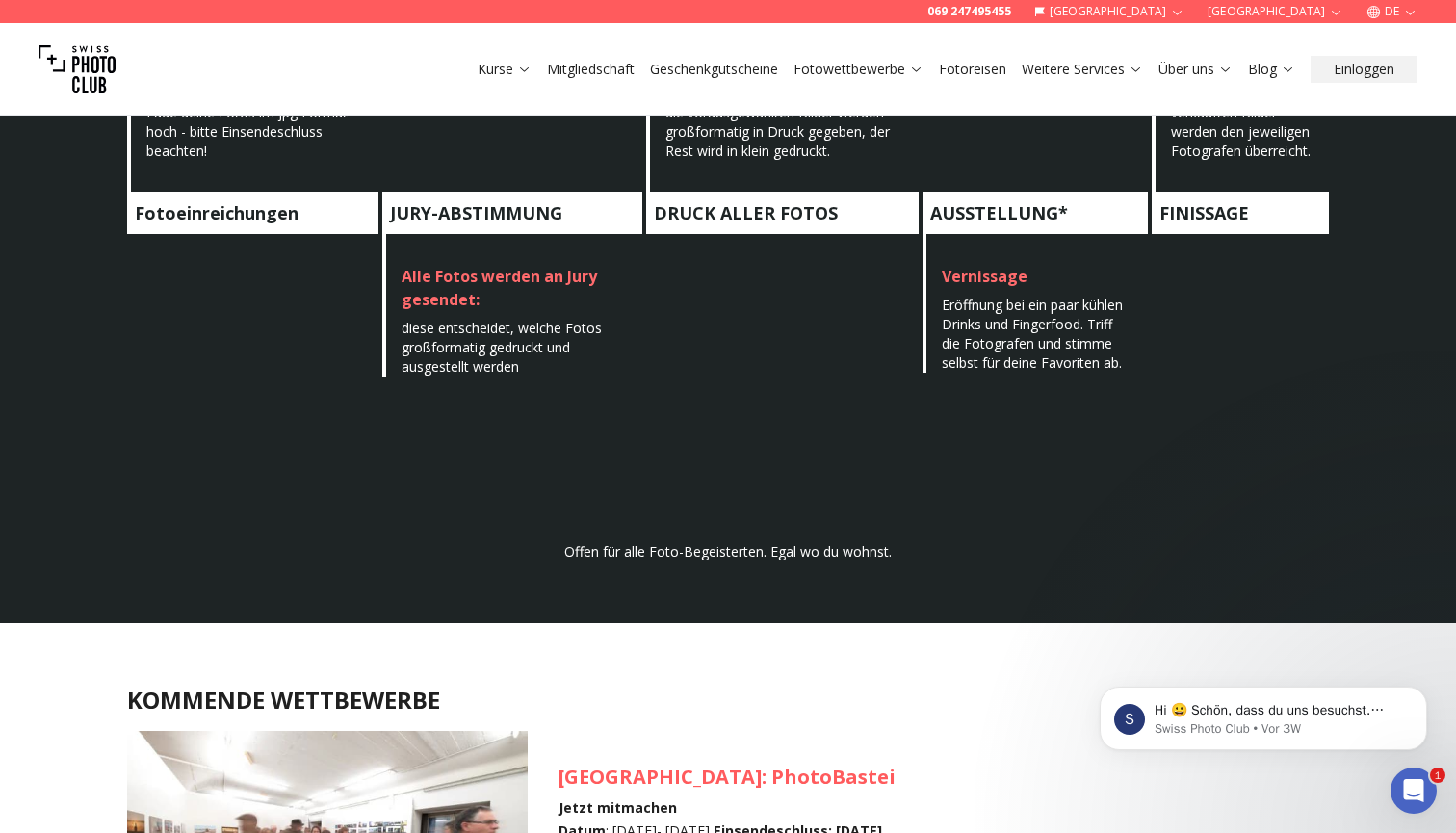 scroll, scrollTop: 1333, scrollLeft: 0, axis: vertical 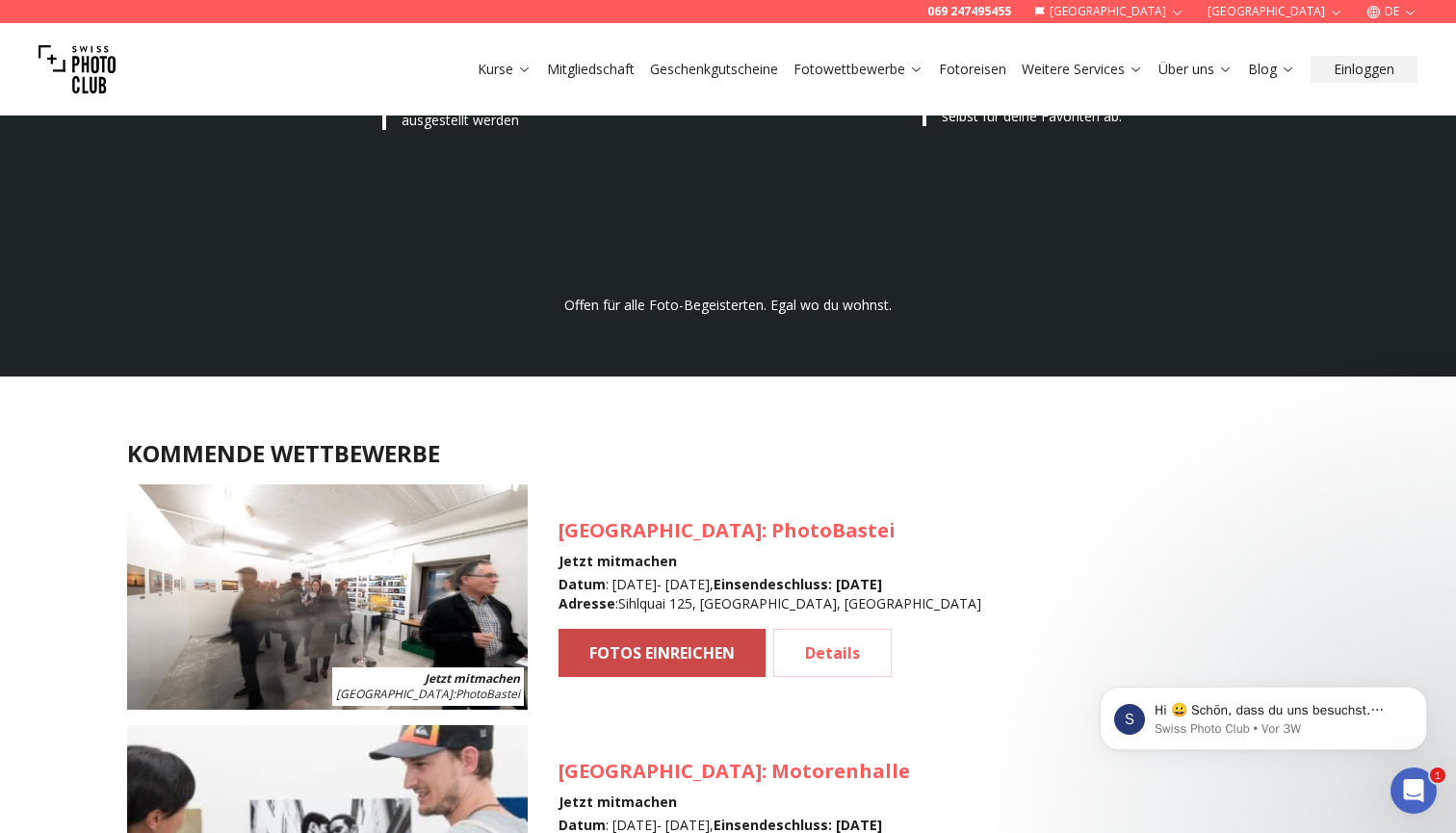 click on "FOTOS EINREICHEN" at bounding box center [662, 653] 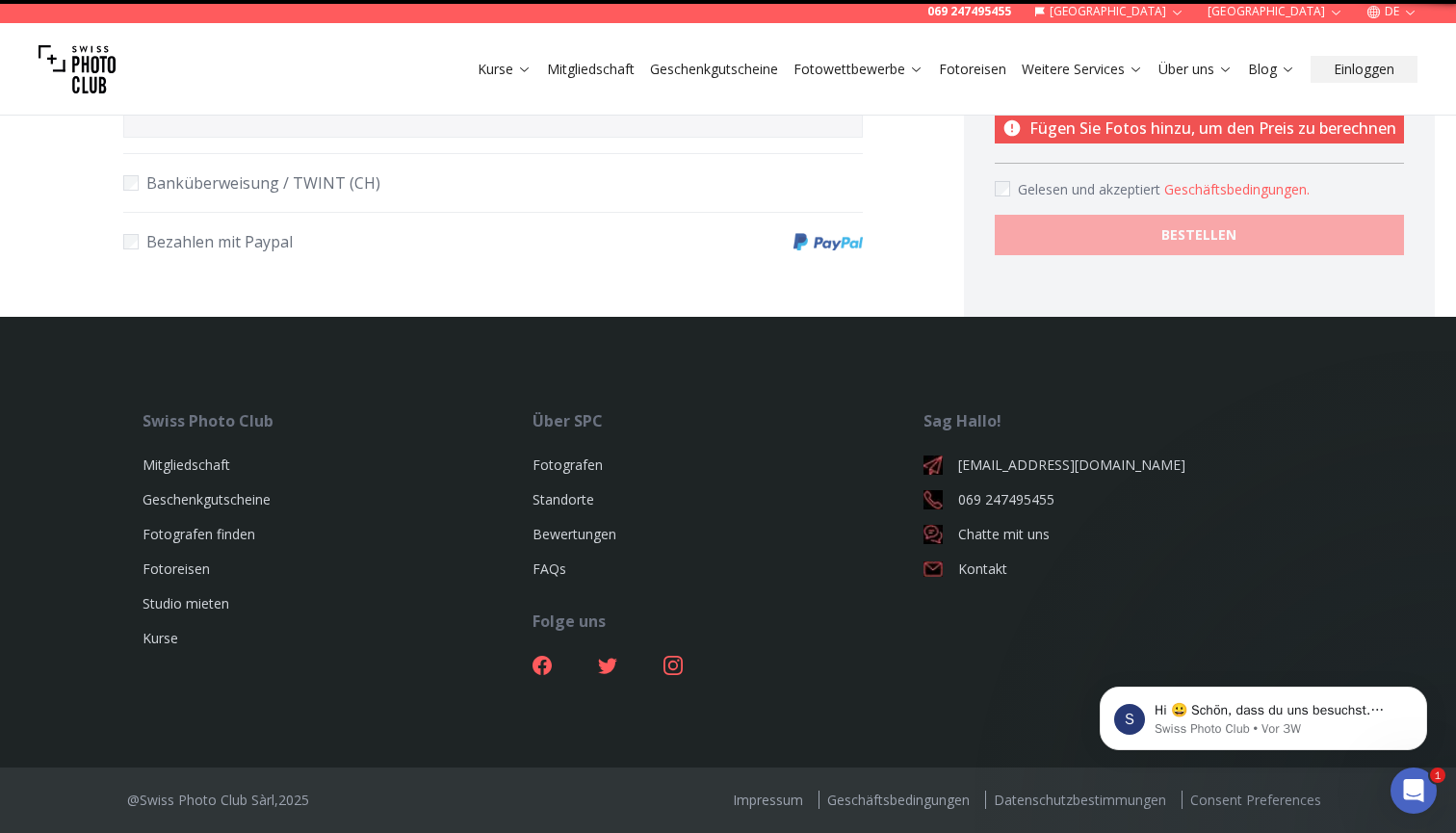scroll, scrollTop: 0, scrollLeft: 0, axis: both 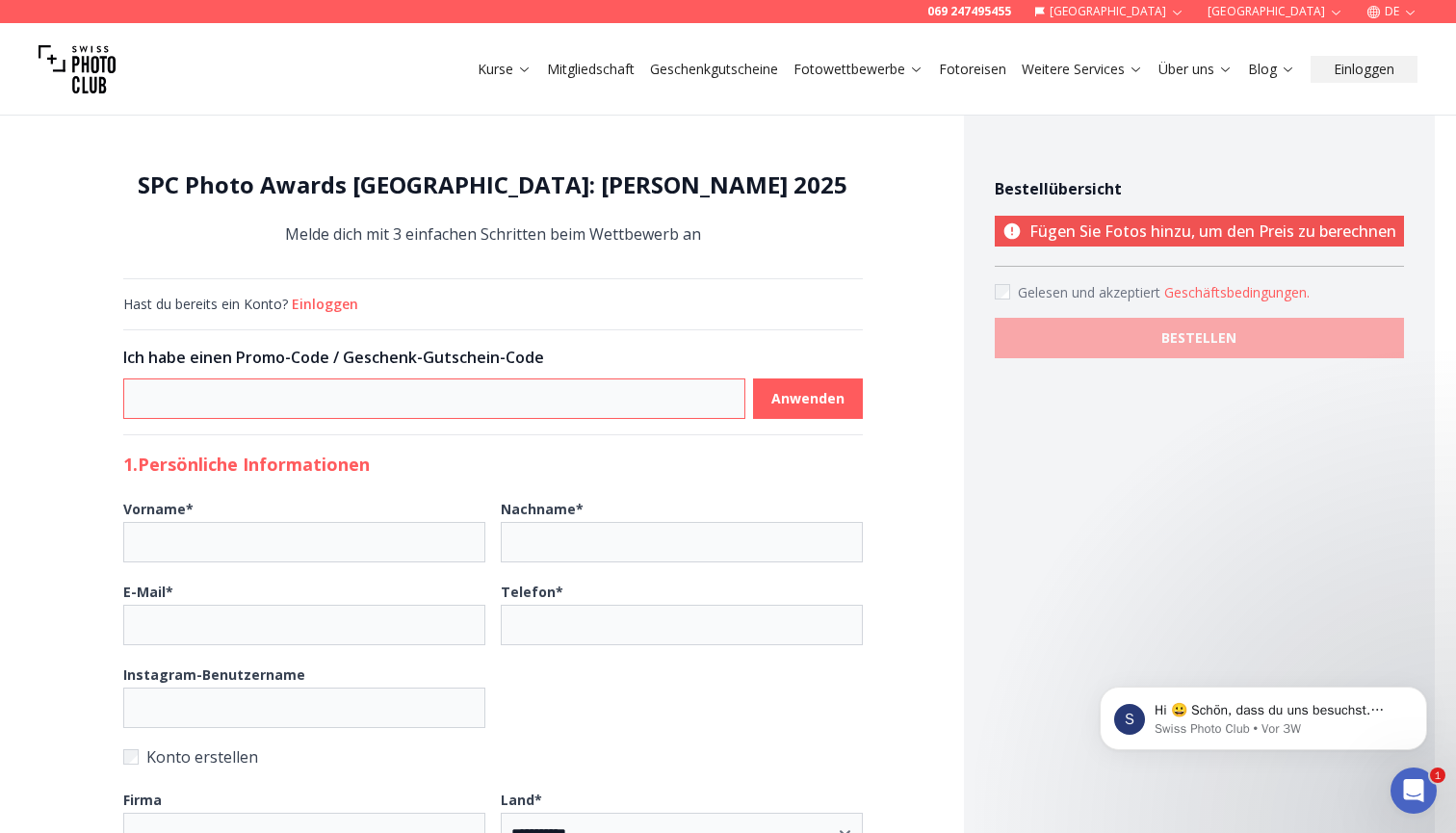 click at bounding box center (434, 399) 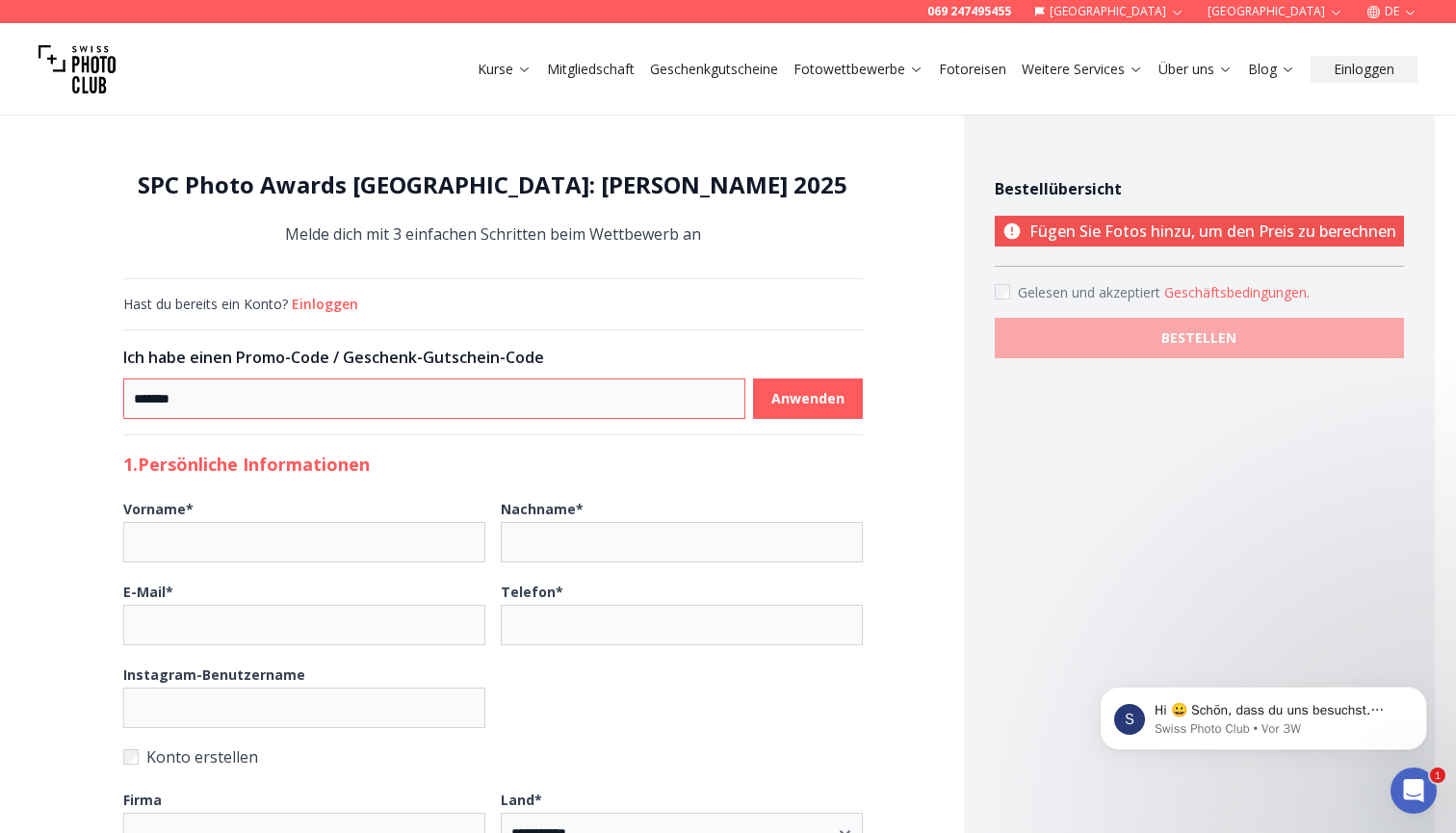 type on "*******" 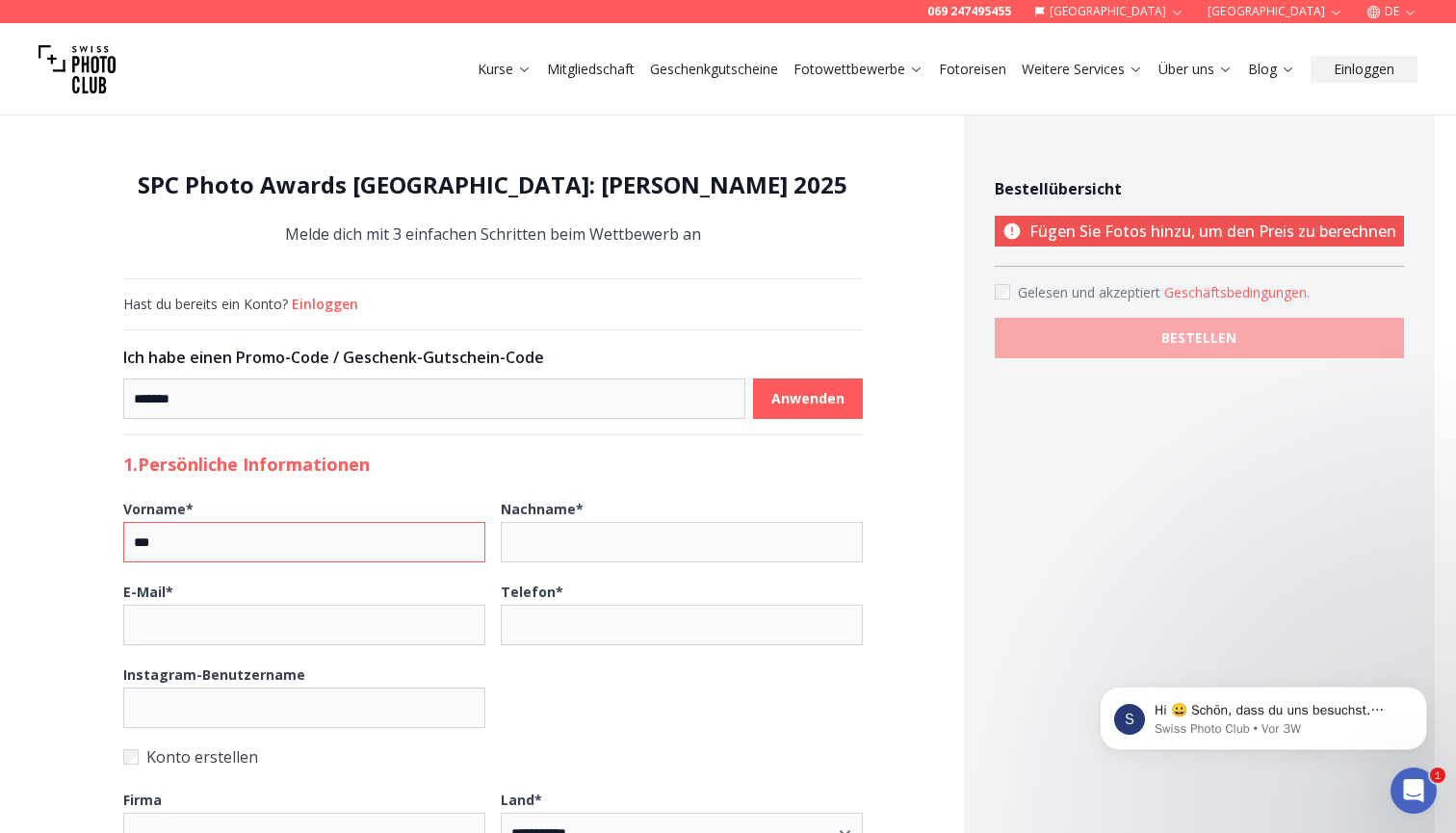 type on "***" 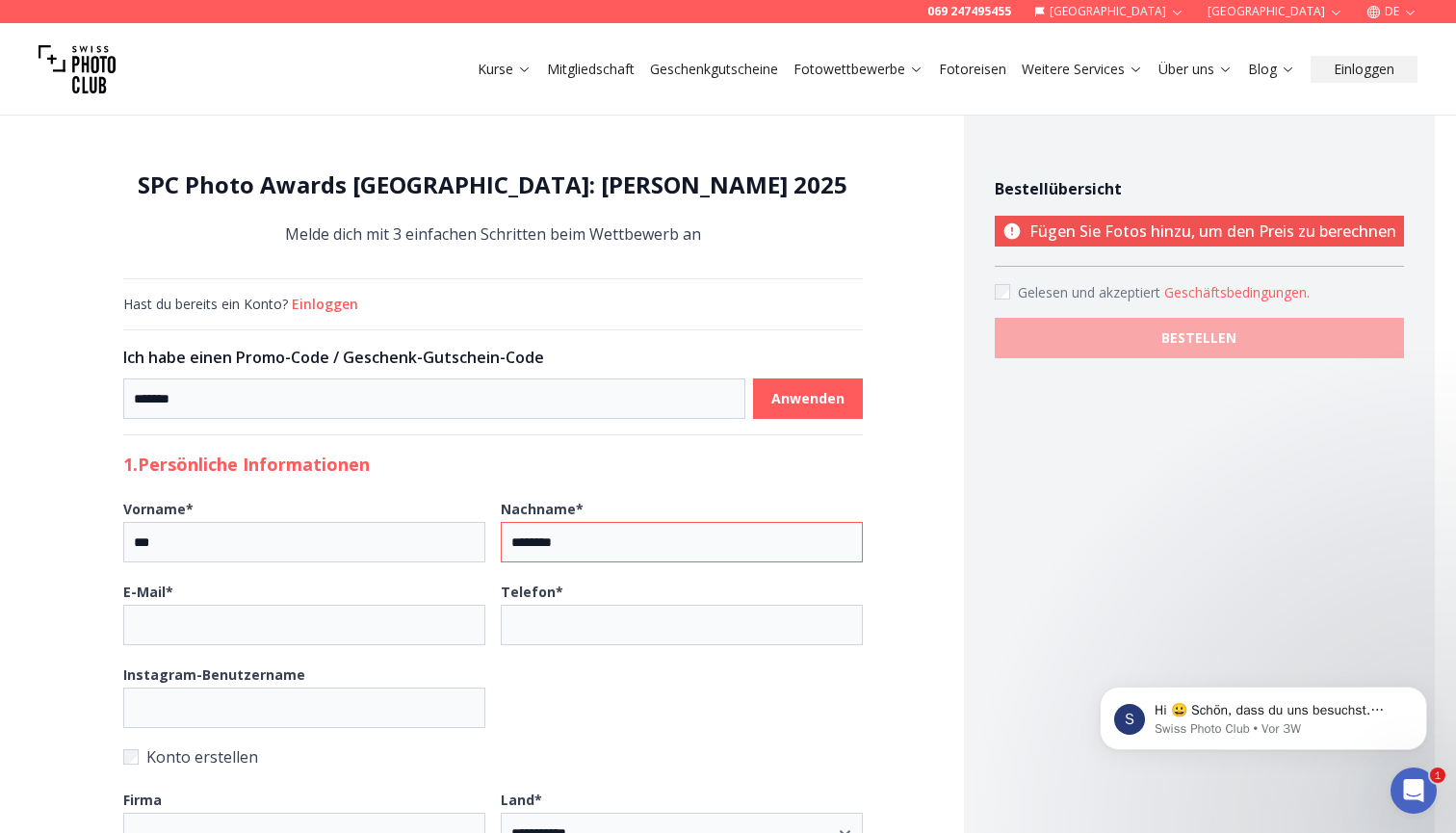 type on "********" 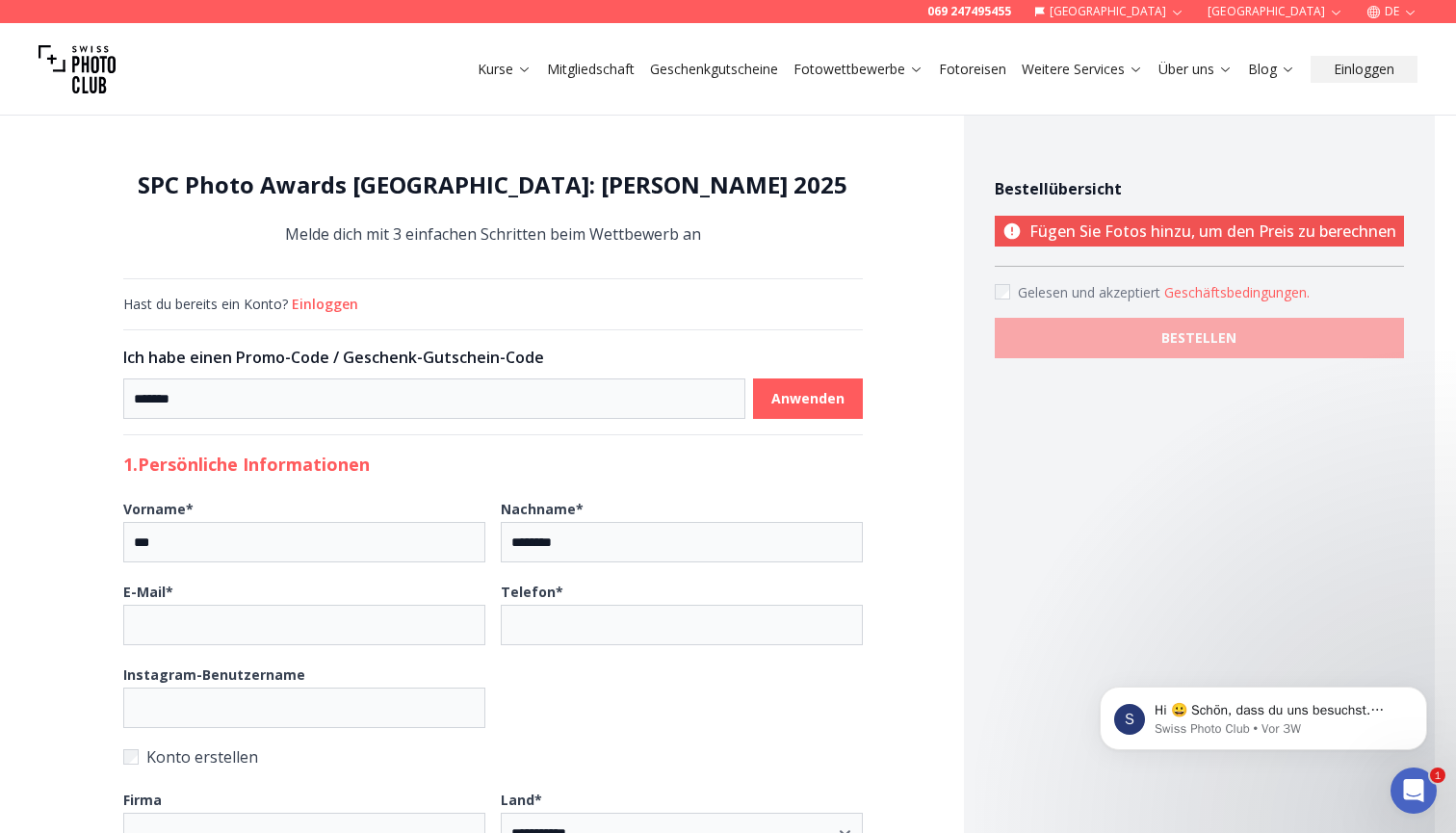 click on "**********" at bounding box center [493, 867] 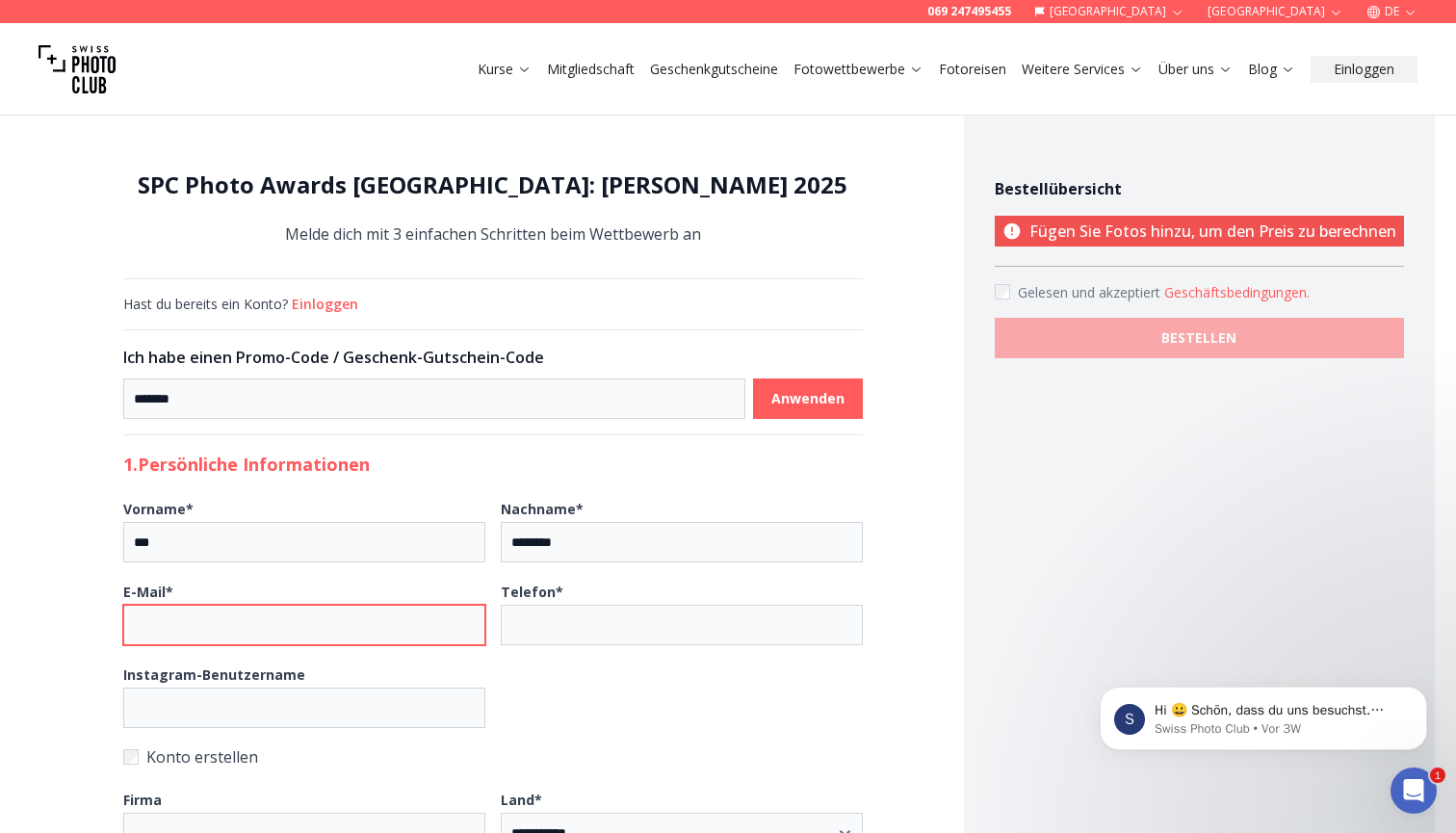 click on "E-Mail *" at bounding box center [304, 625] 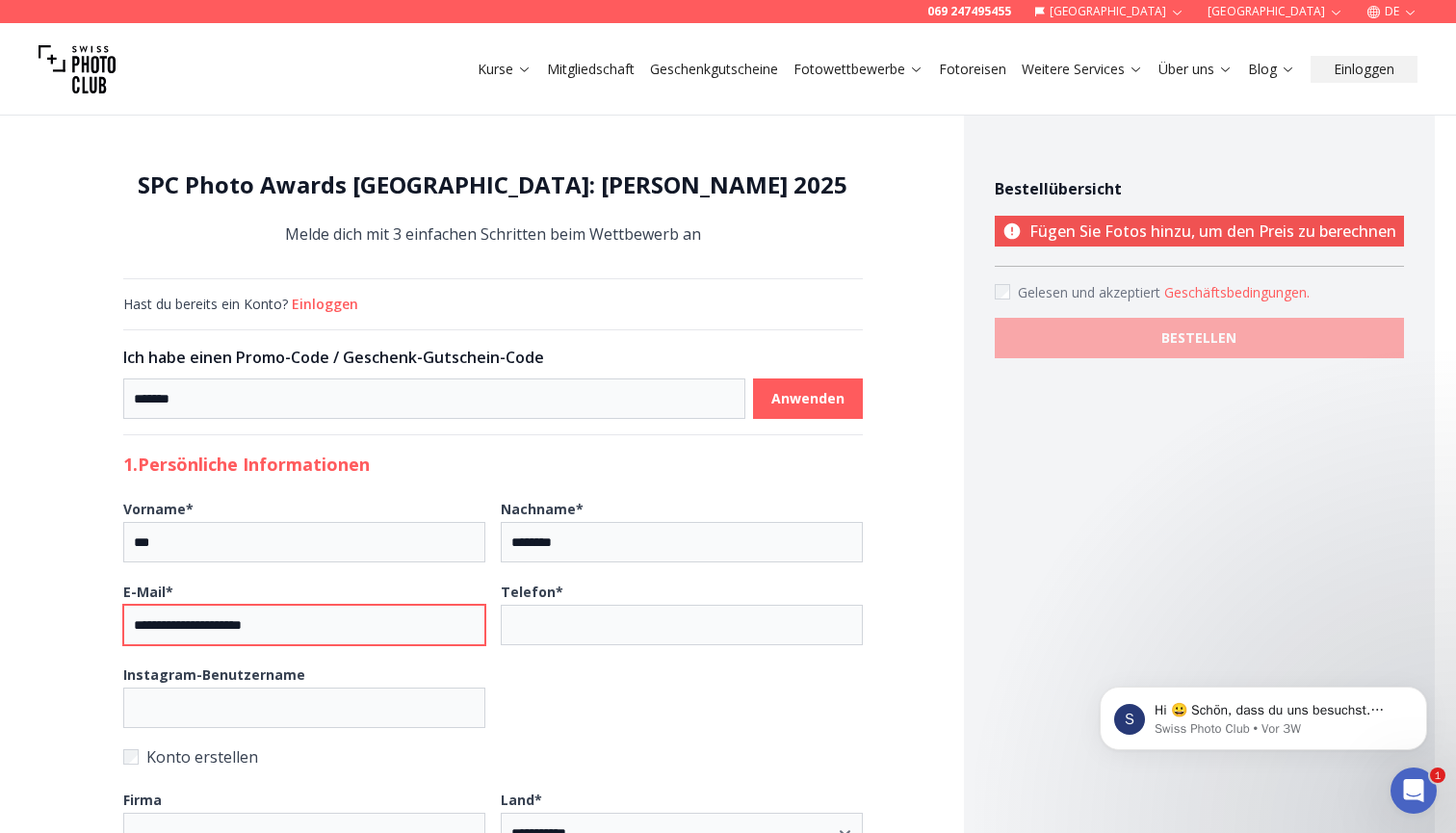 type on "**********" 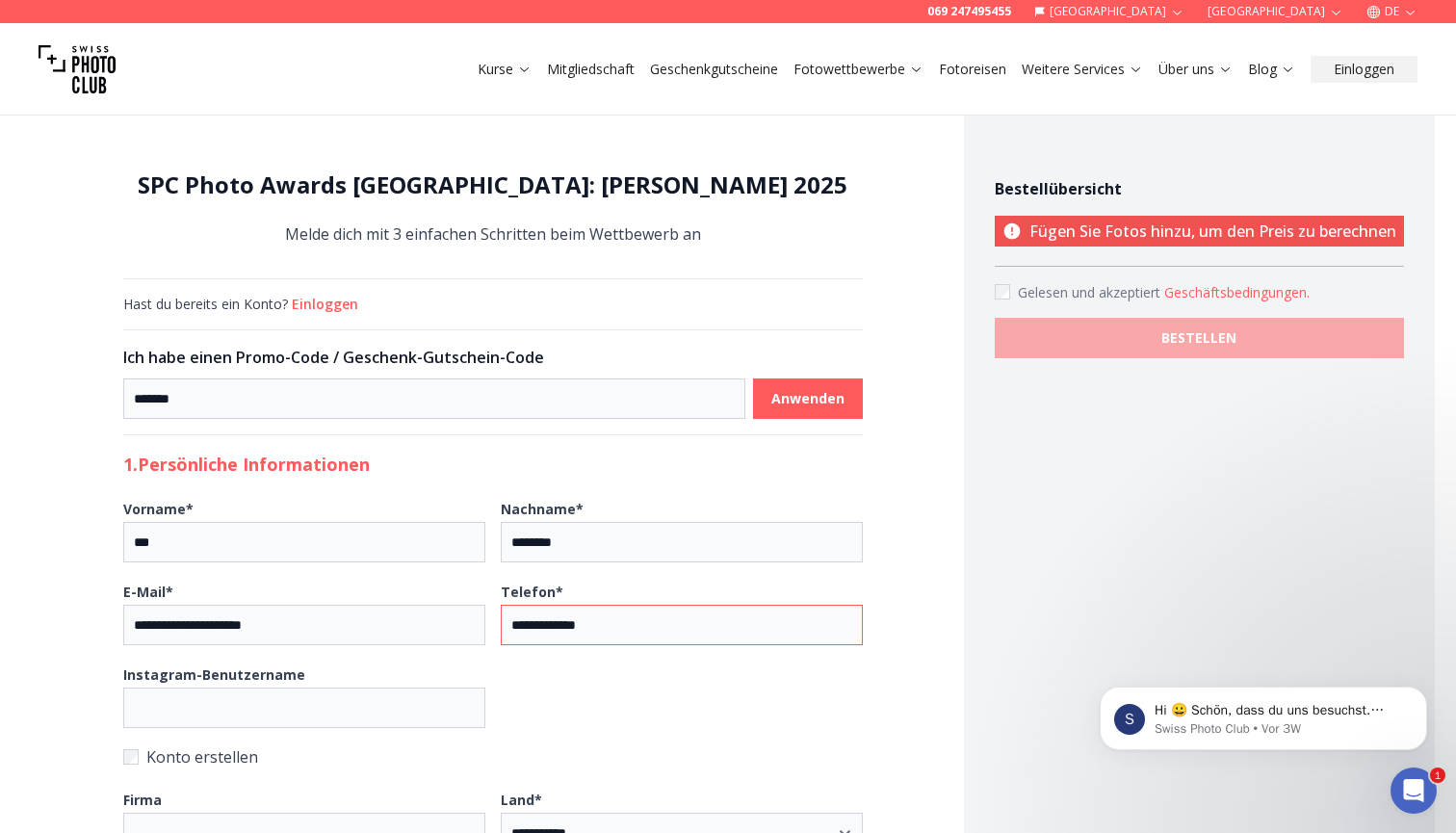 type on "**********" 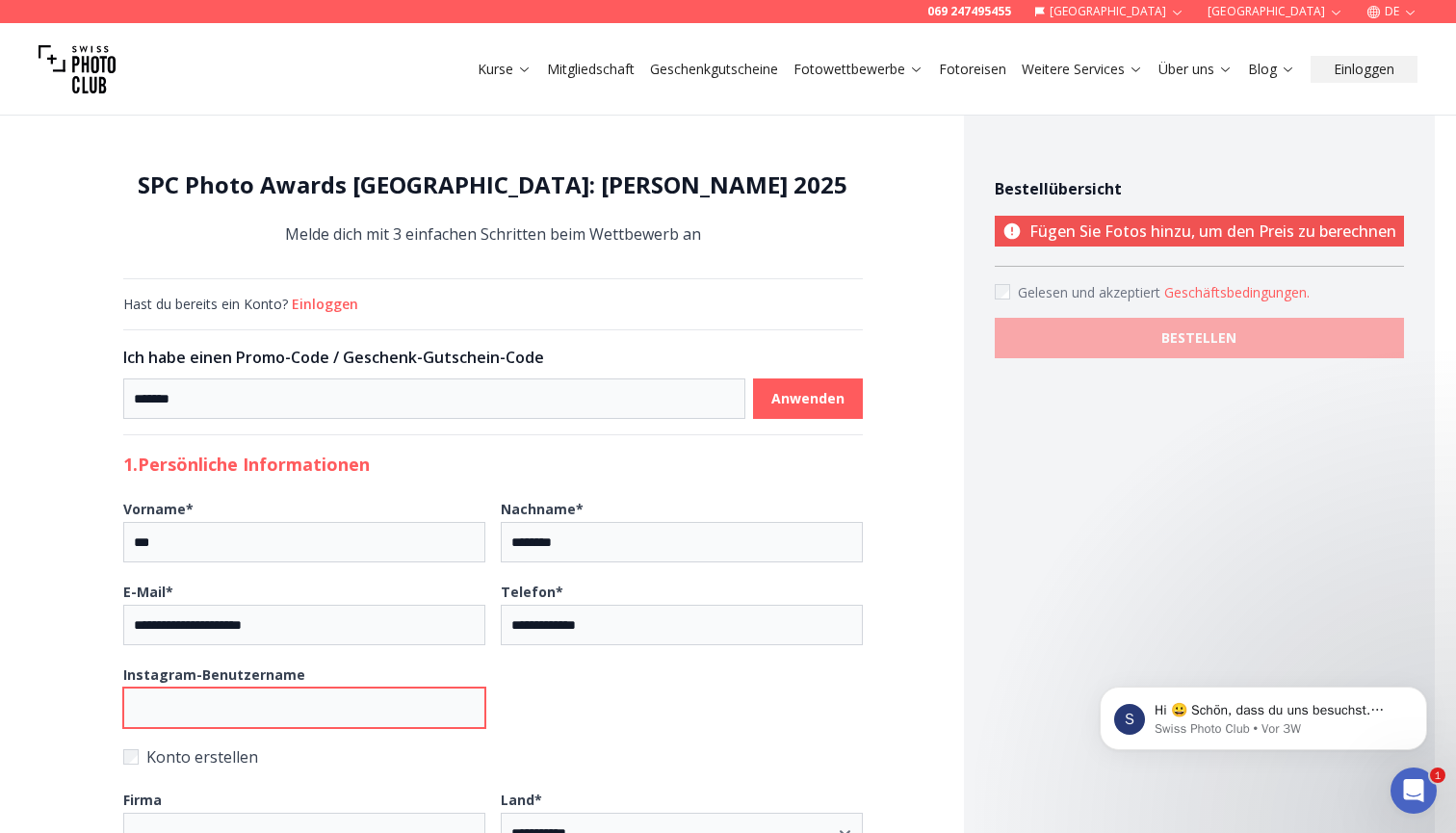 click on "Instagram-Benutzername" at bounding box center (304, 708) 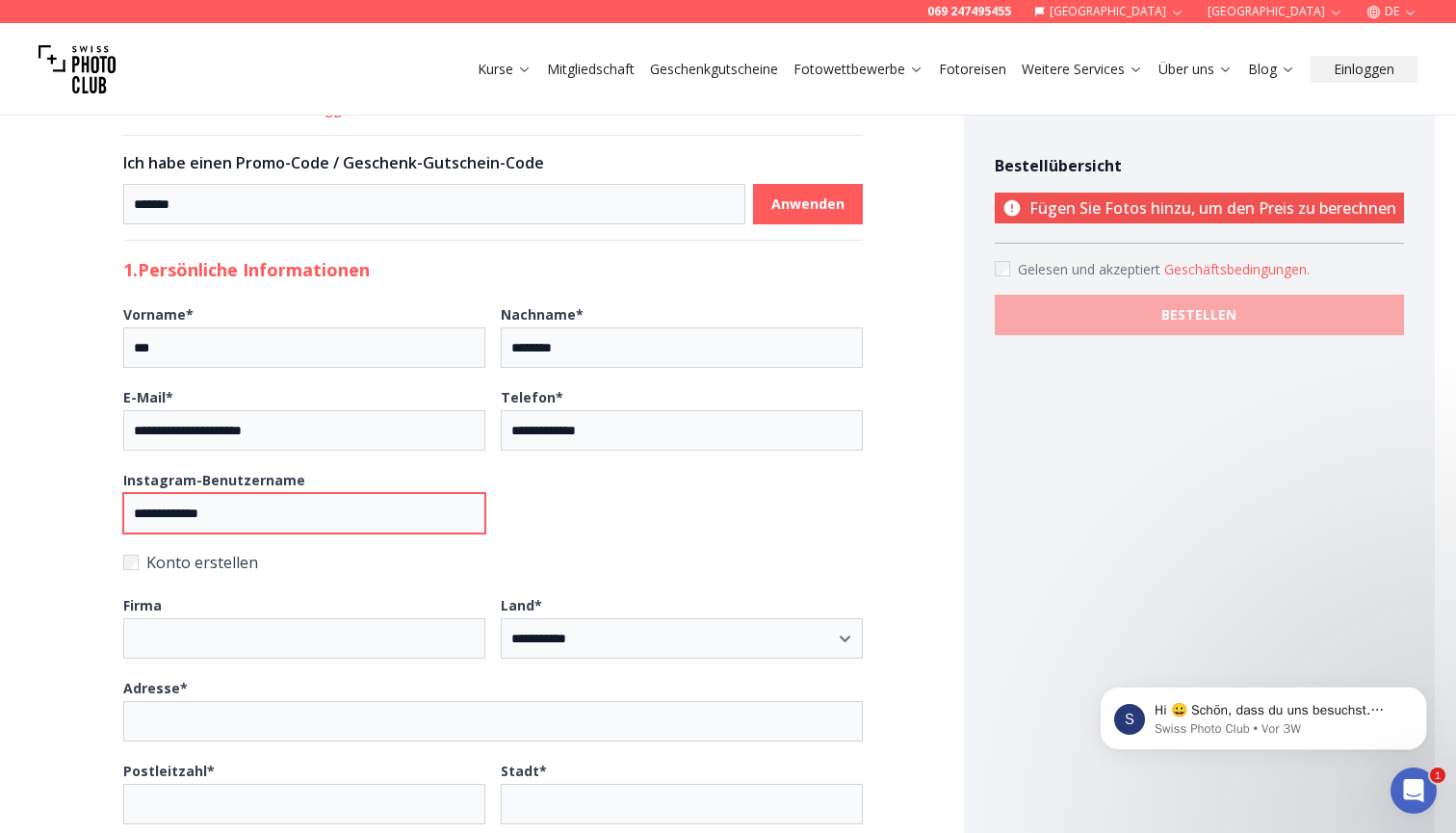 scroll, scrollTop: 334, scrollLeft: 0, axis: vertical 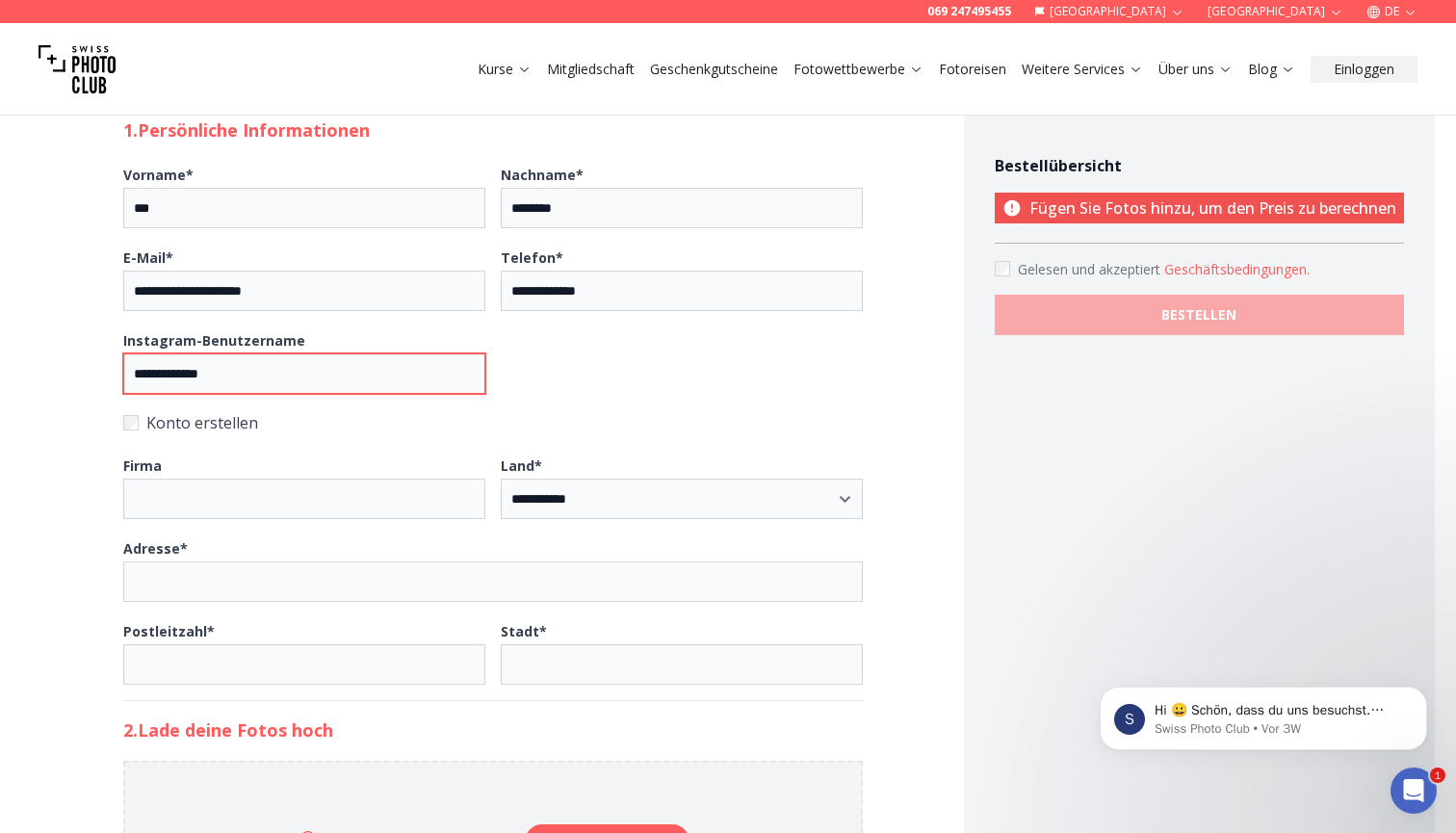 type on "**********" 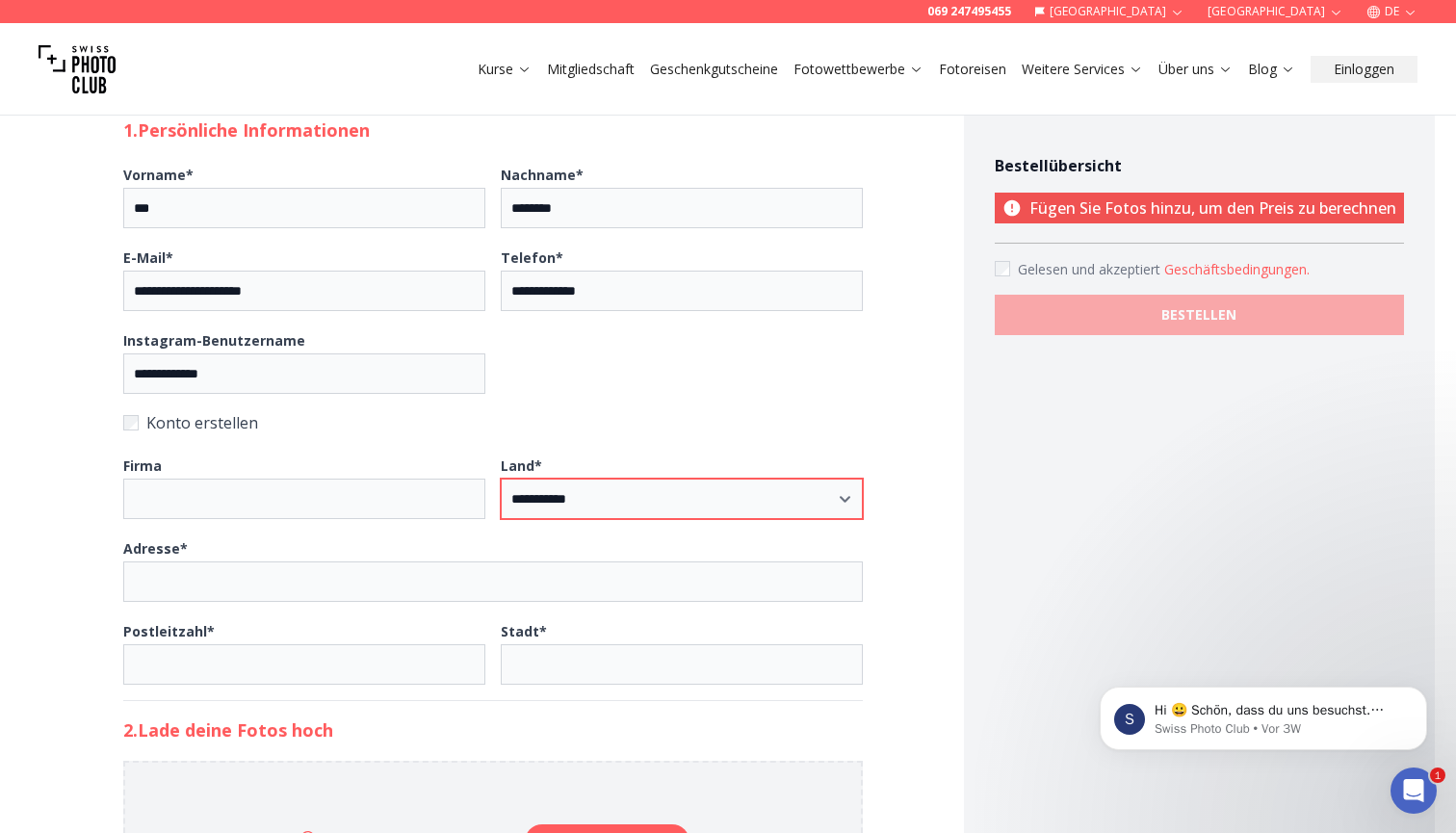 select on "**********" 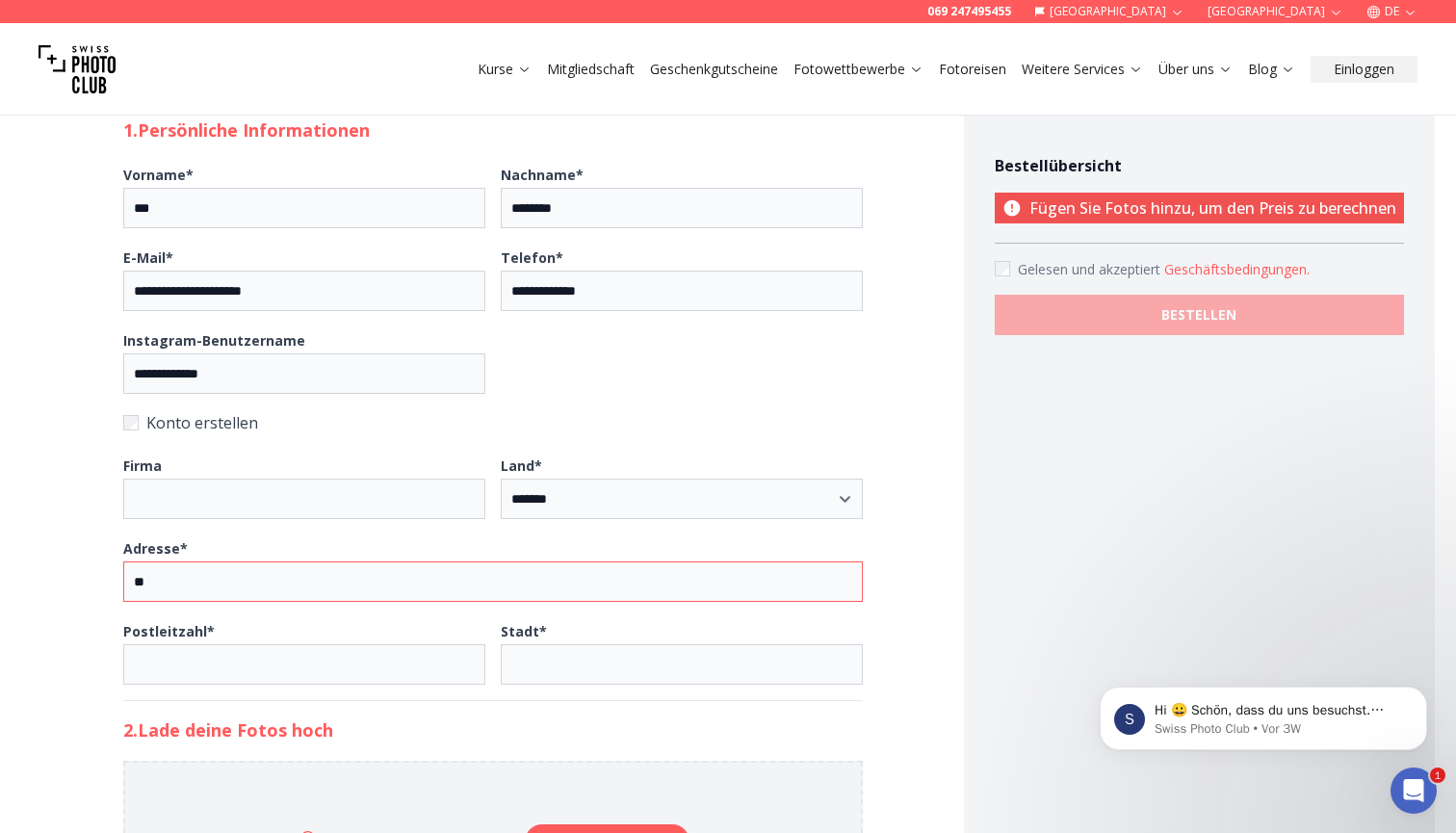 type on "*" 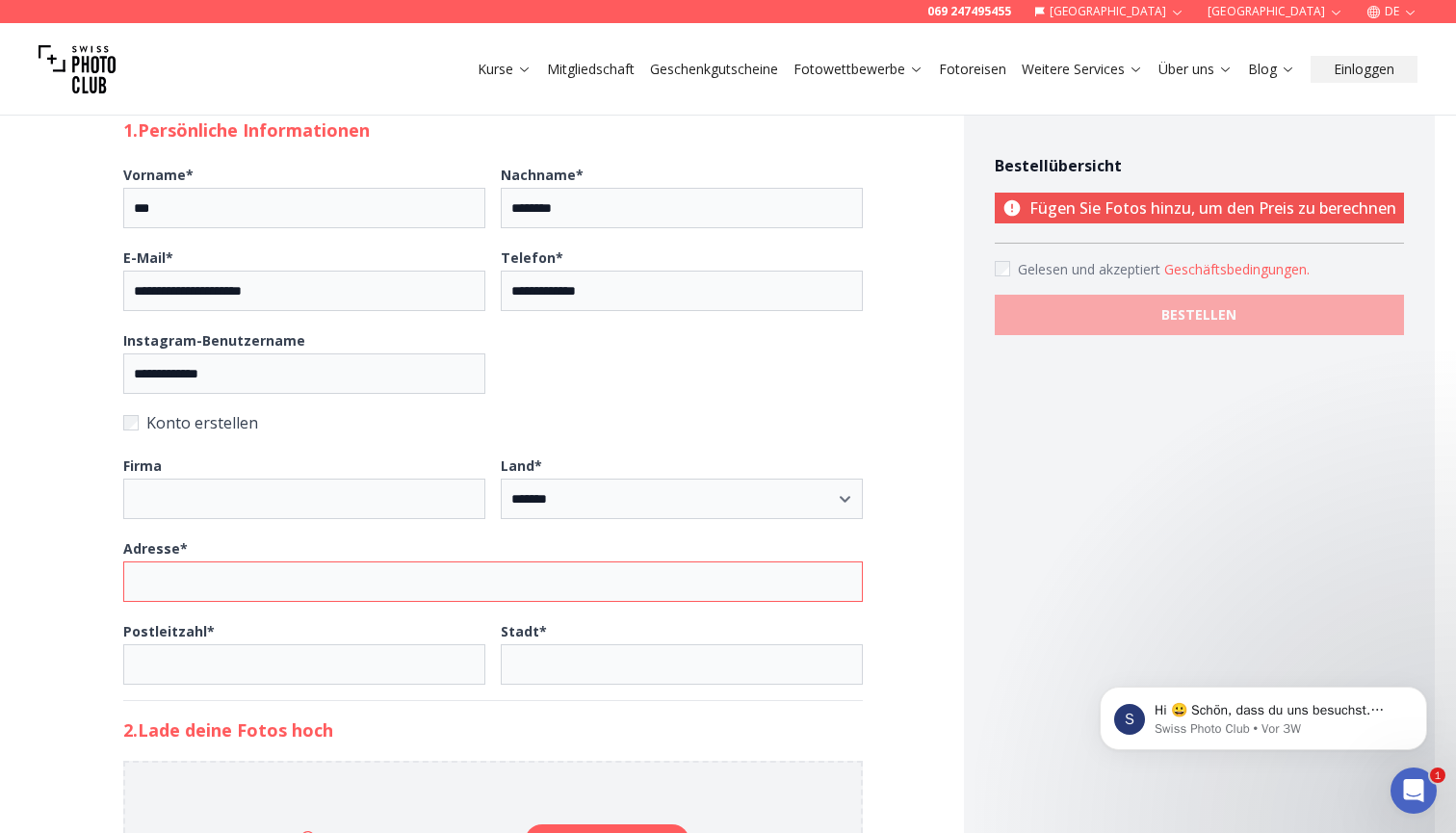 type on "*" 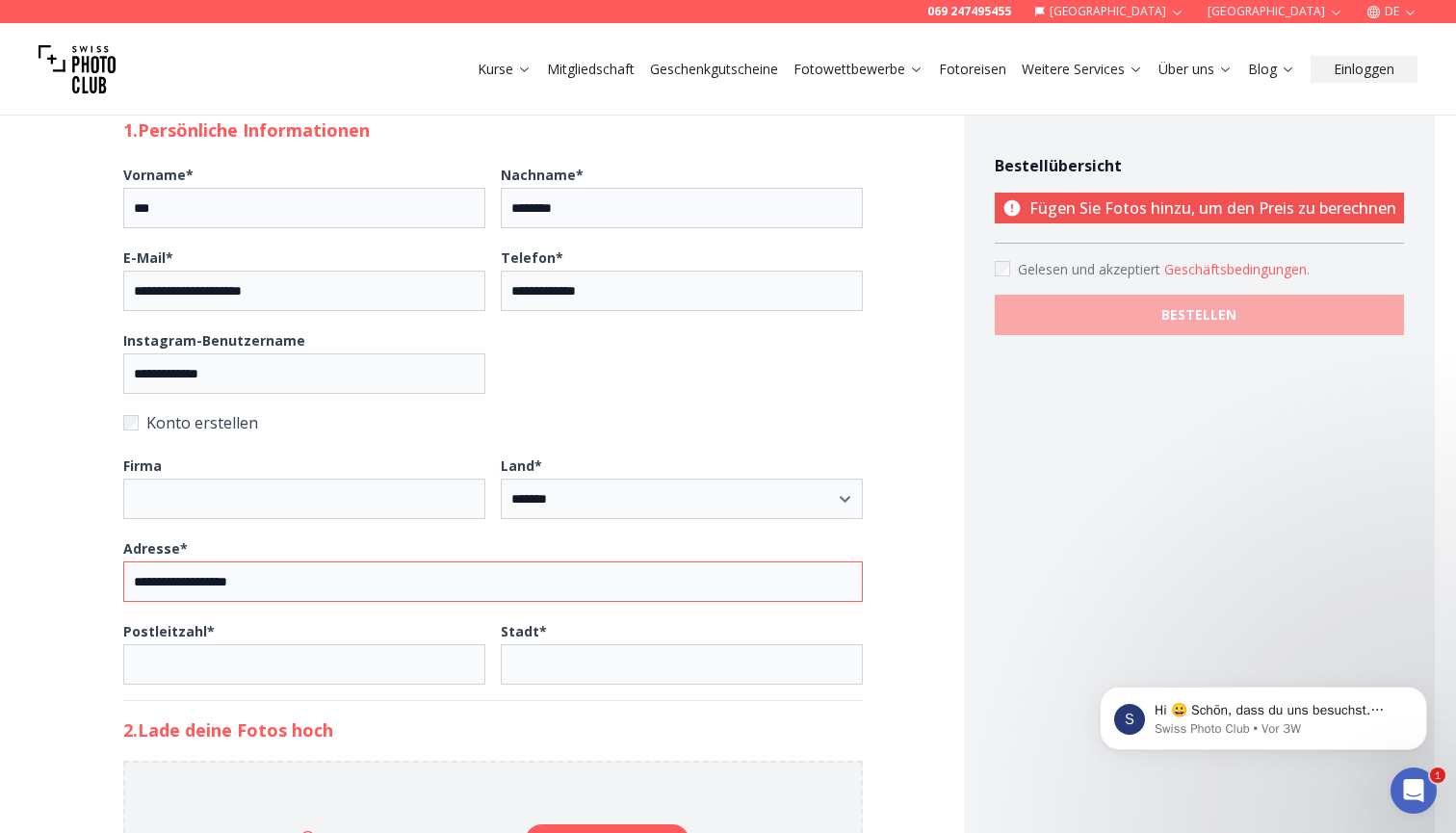 type on "**********" 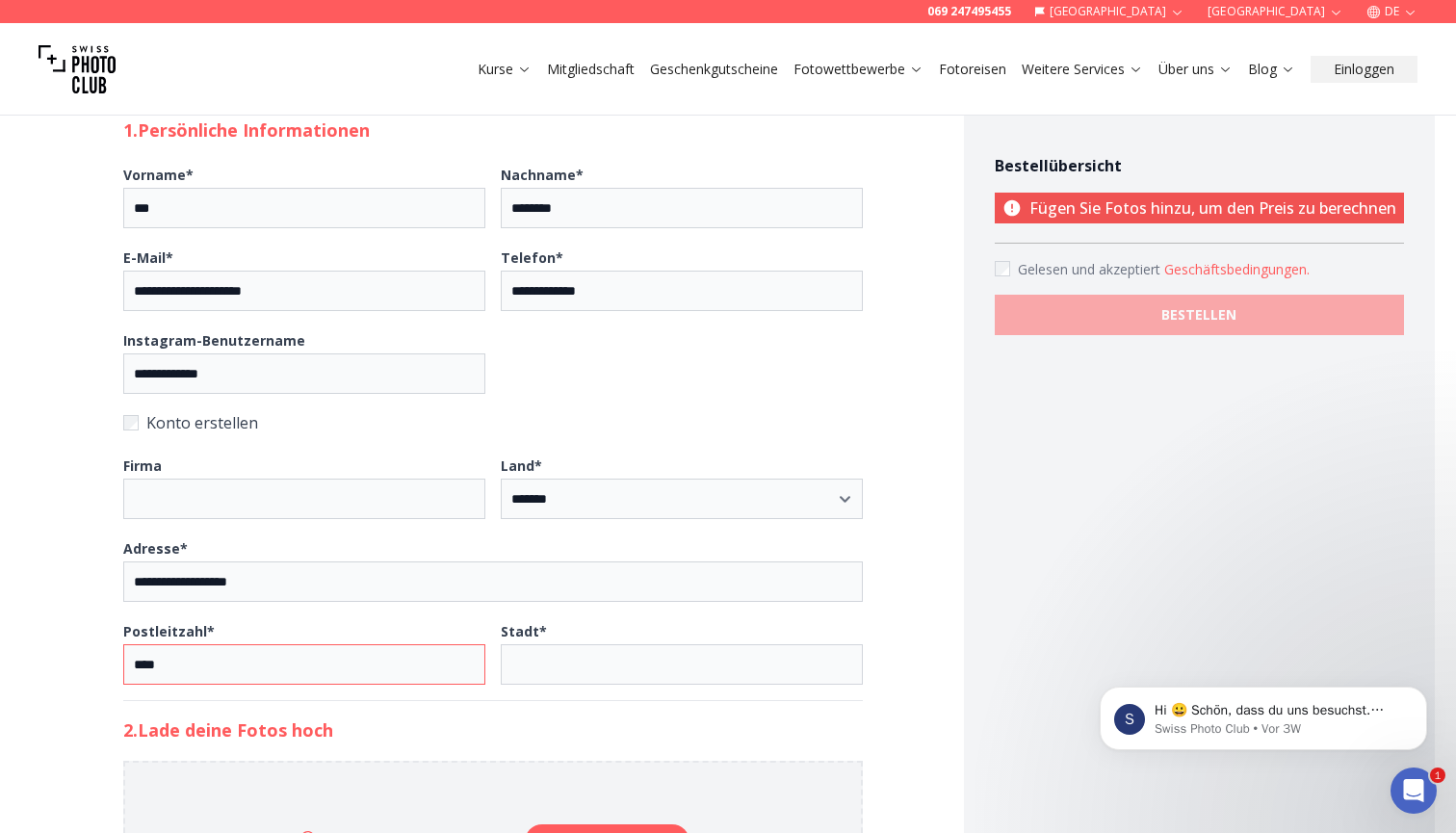 type on "****" 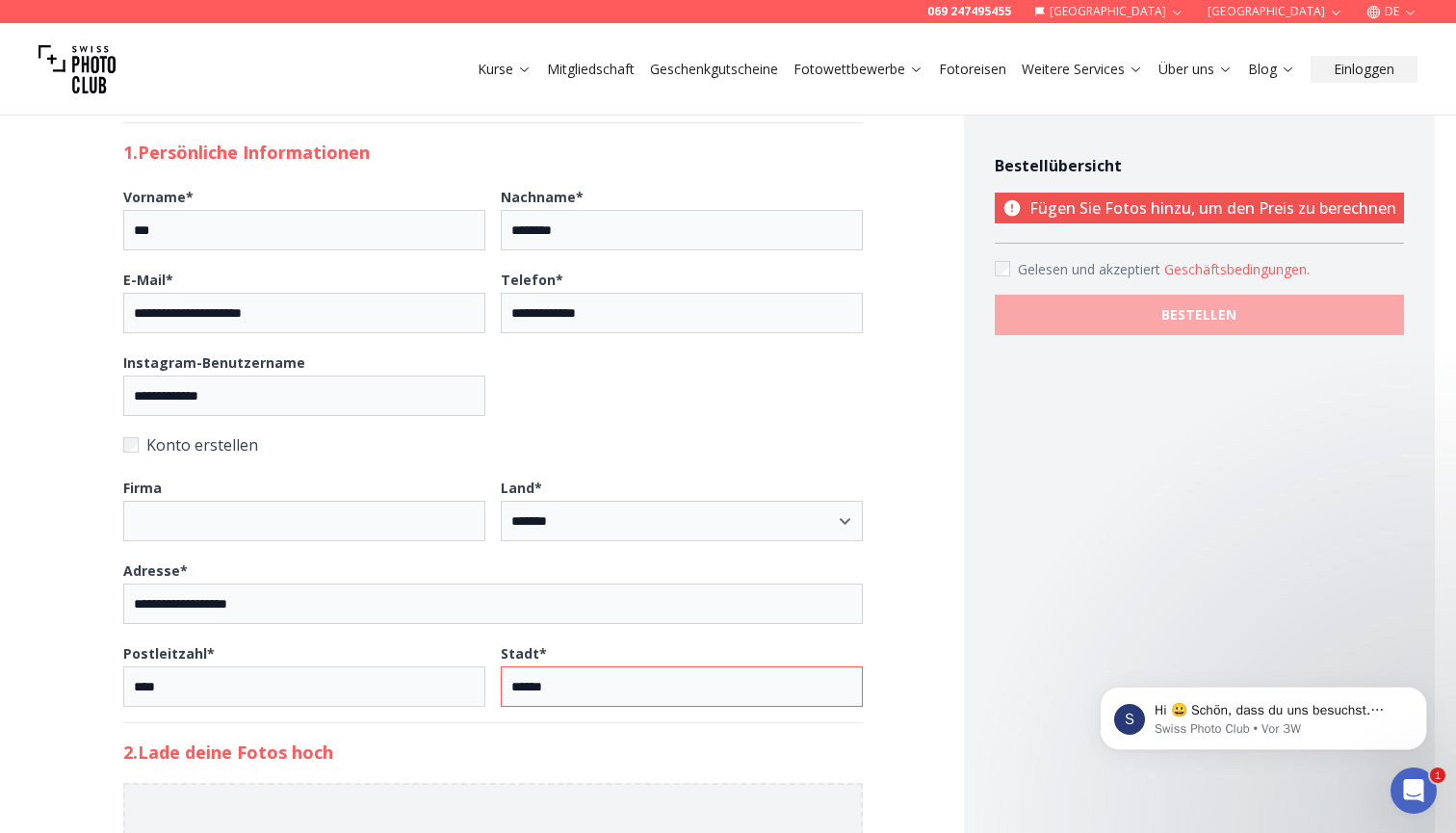 scroll, scrollTop: 310, scrollLeft: 0, axis: vertical 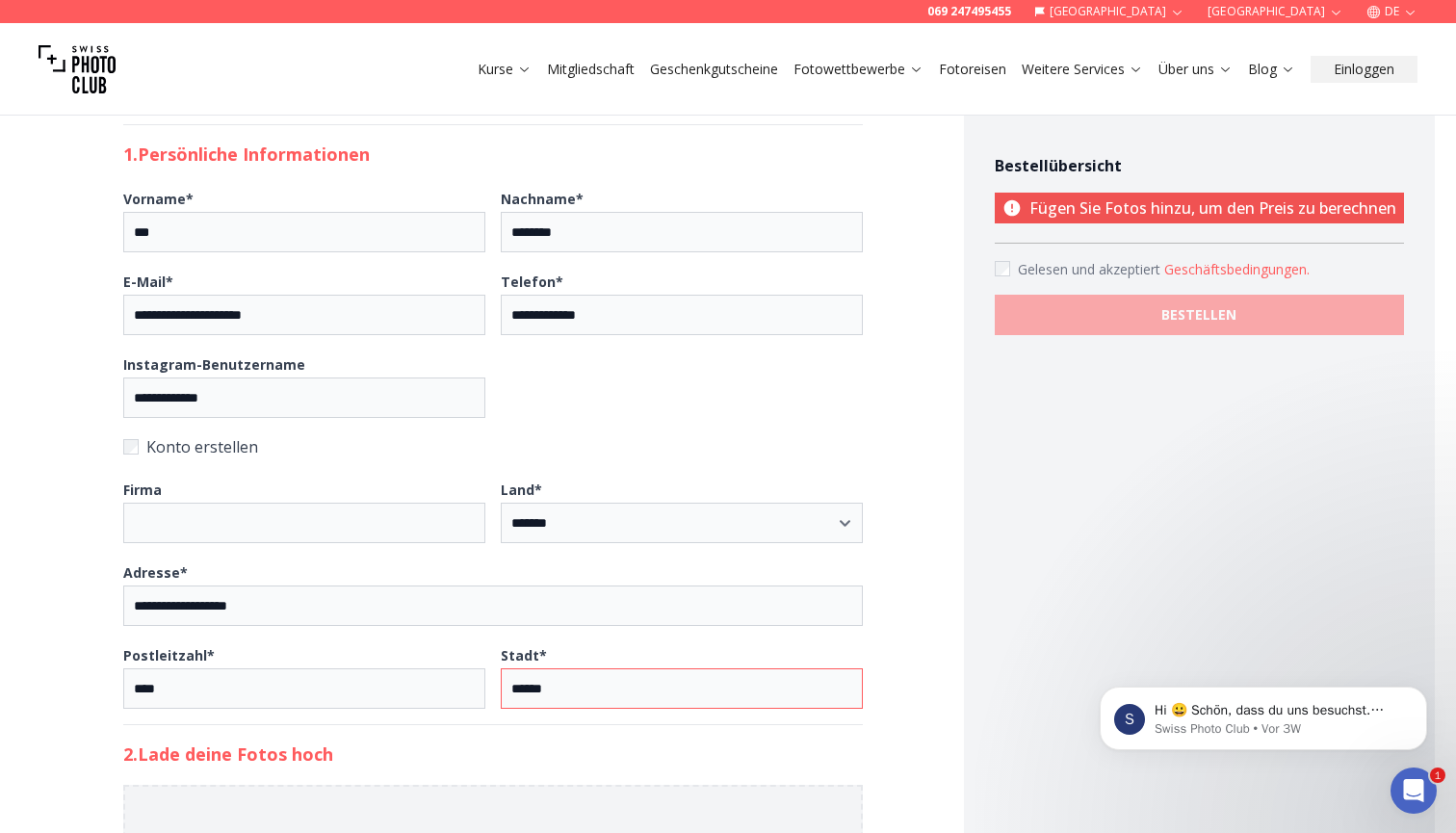 type on "******" 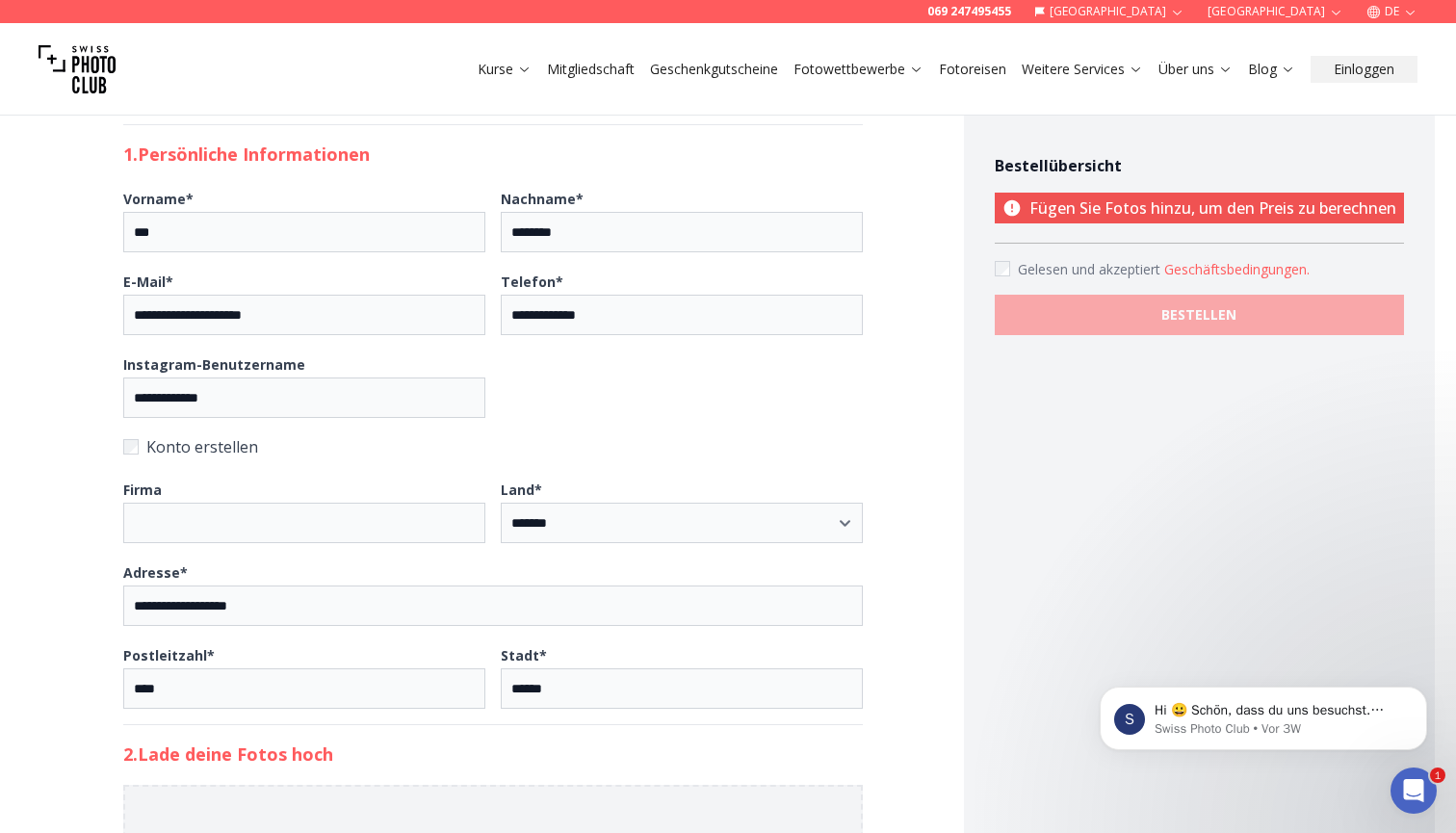 drag, startPoint x: 1440, startPoint y: 334, endPoint x: 1440, endPoint y: 351, distance: 17 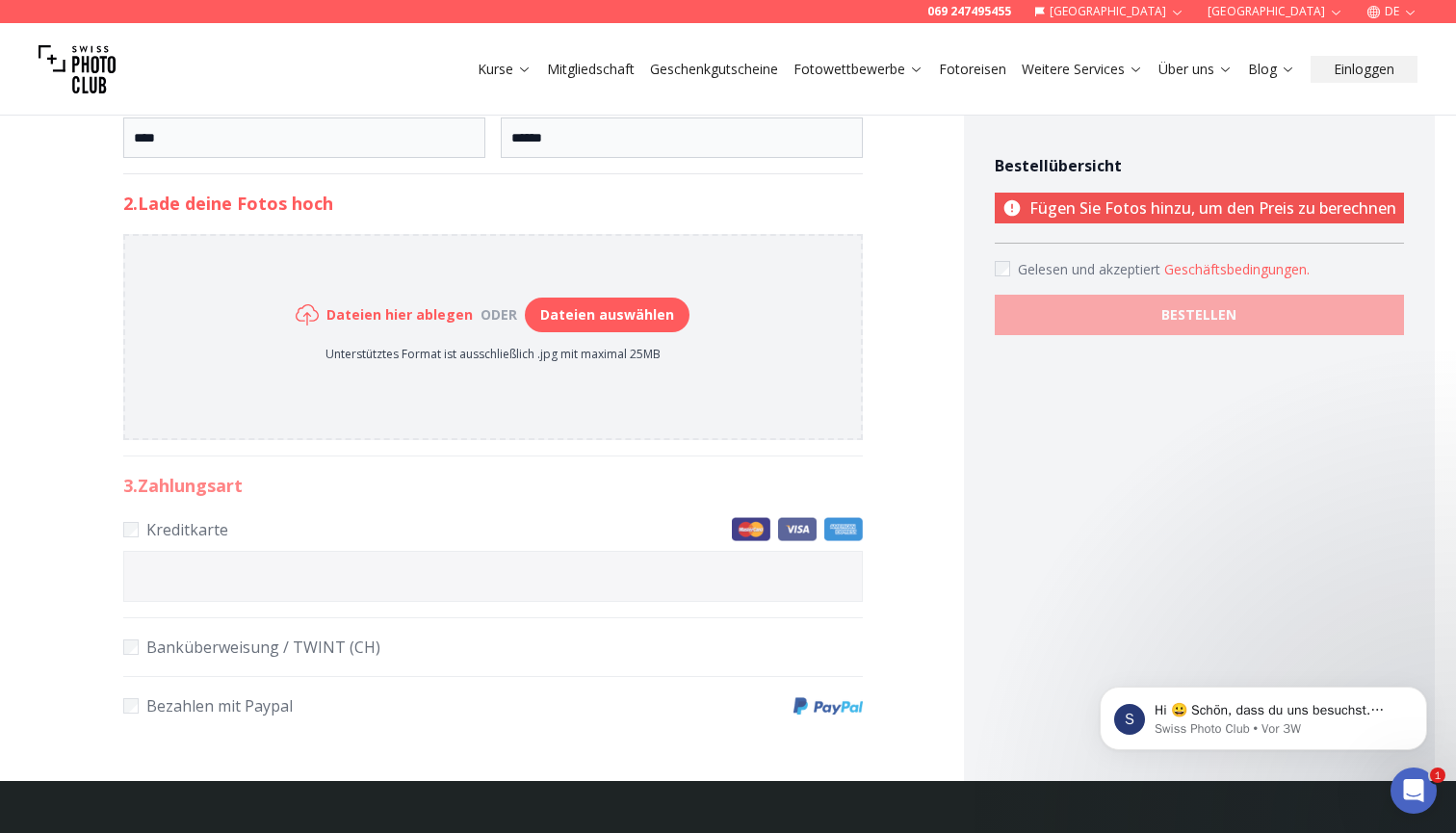 scroll, scrollTop: 761, scrollLeft: 0, axis: vertical 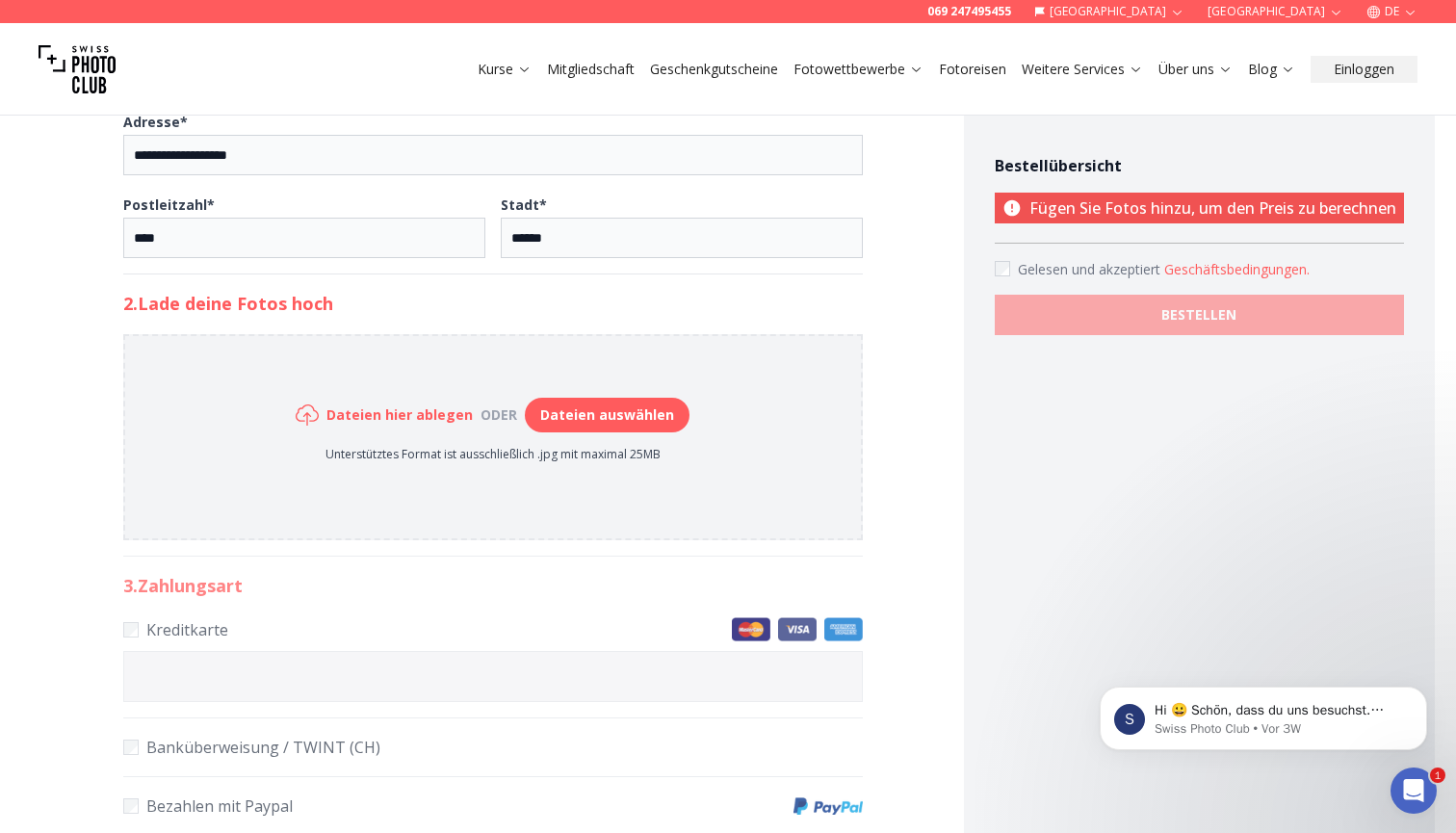 click on "Dateien auswählen" at bounding box center [607, 415] 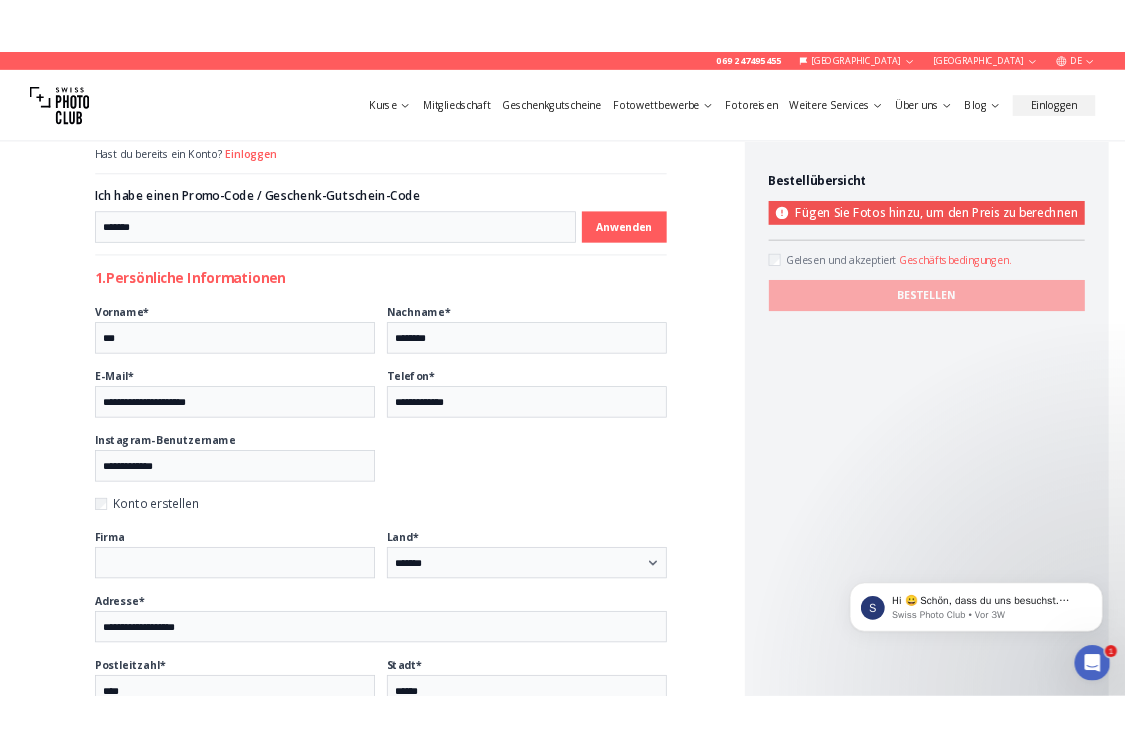 scroll, scrollTop: 111, scrollLeft: 0, axis: vertical 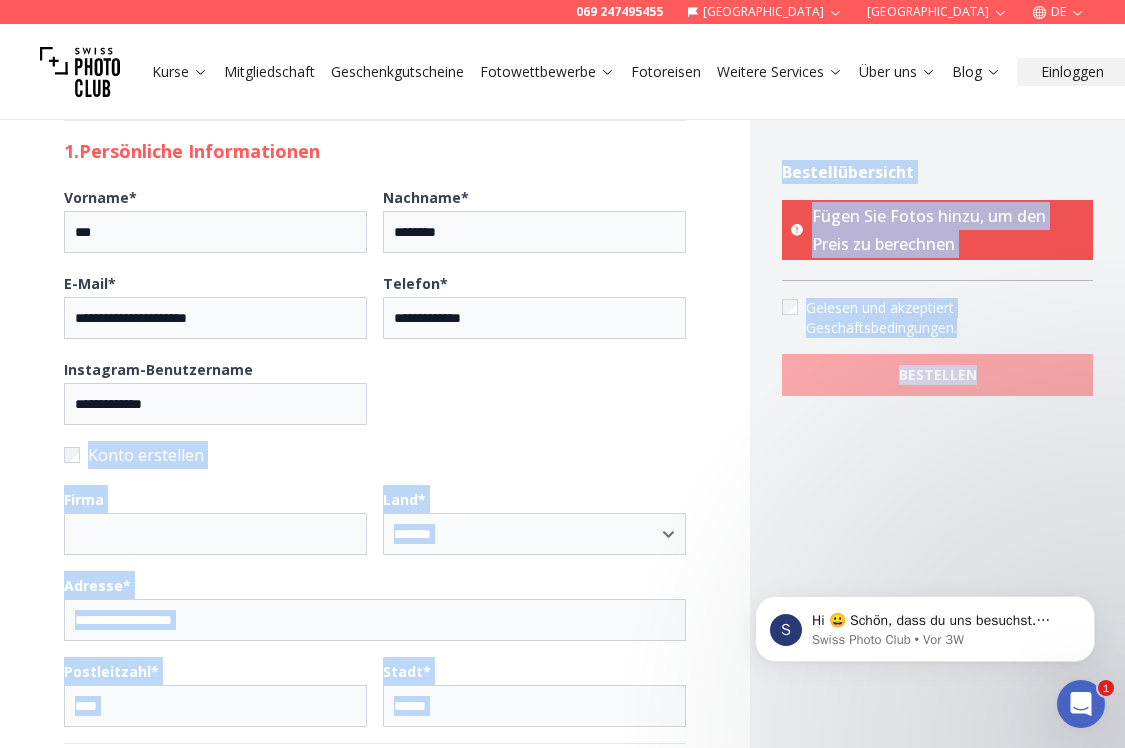 drag, startPoint x: 585, startPoint y: 641, endPoint x: 582, endPoint y: 792, distance: 151.0298 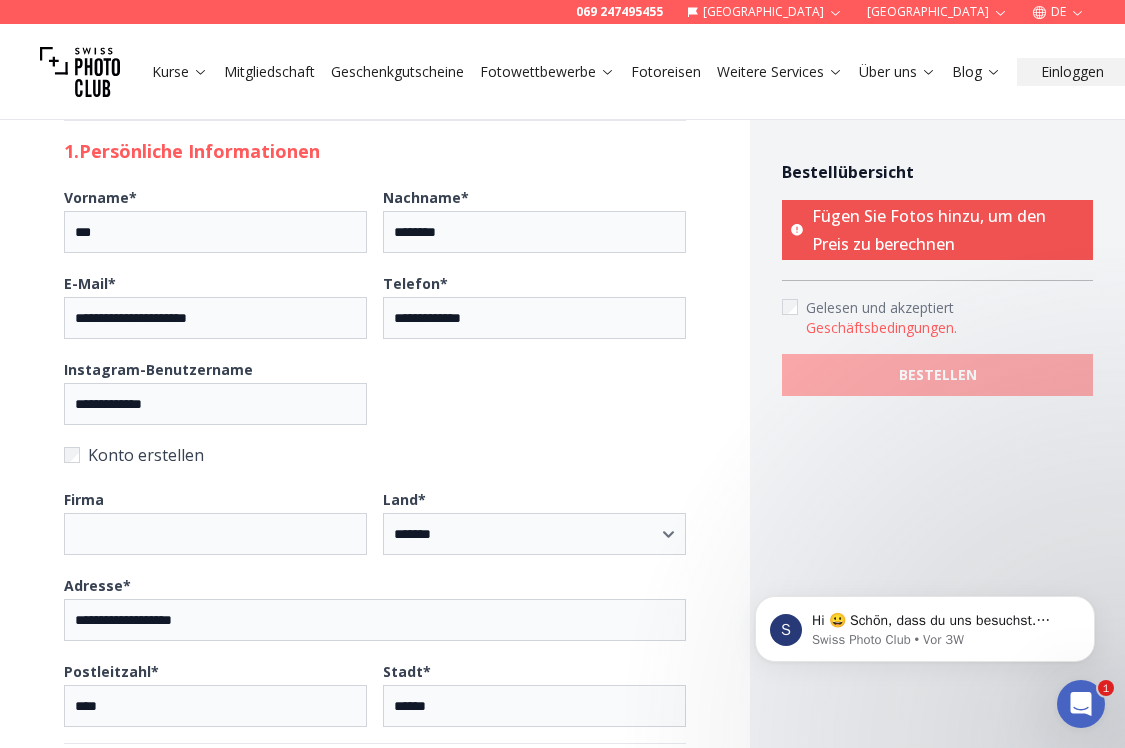 click on "Konto erstellen" at bounding box center (375, 455) 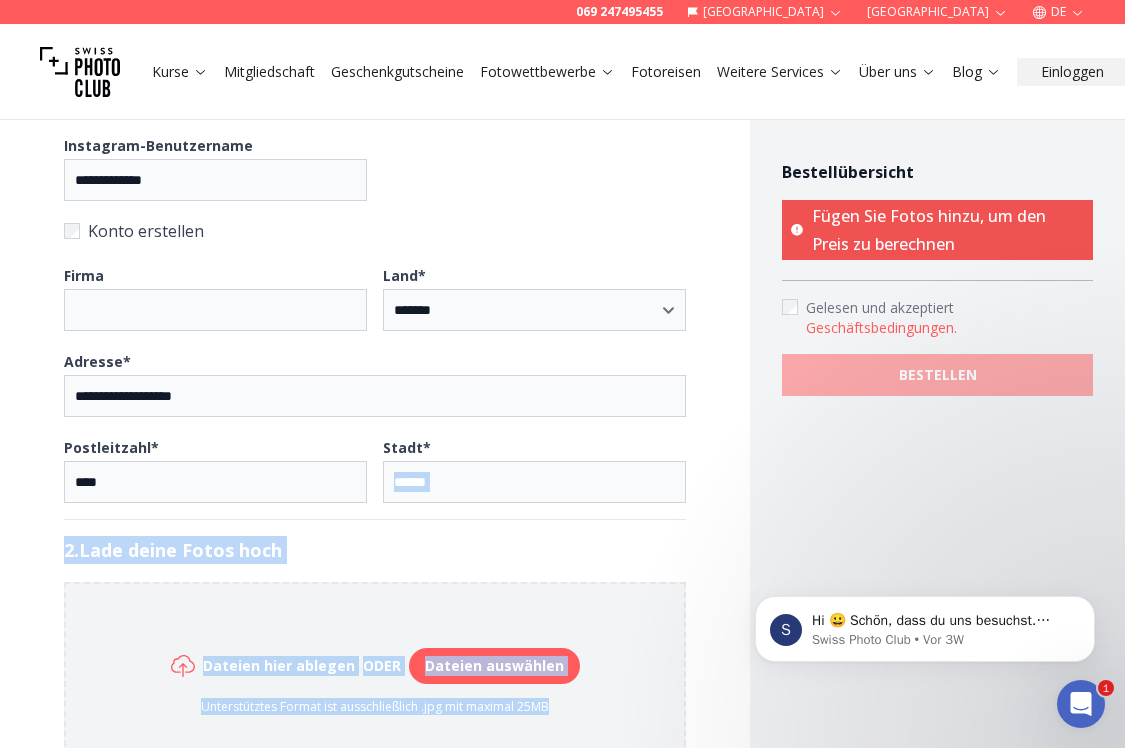 scroll, scrollTop: 633, scrollLeft: 0, axis: vertical 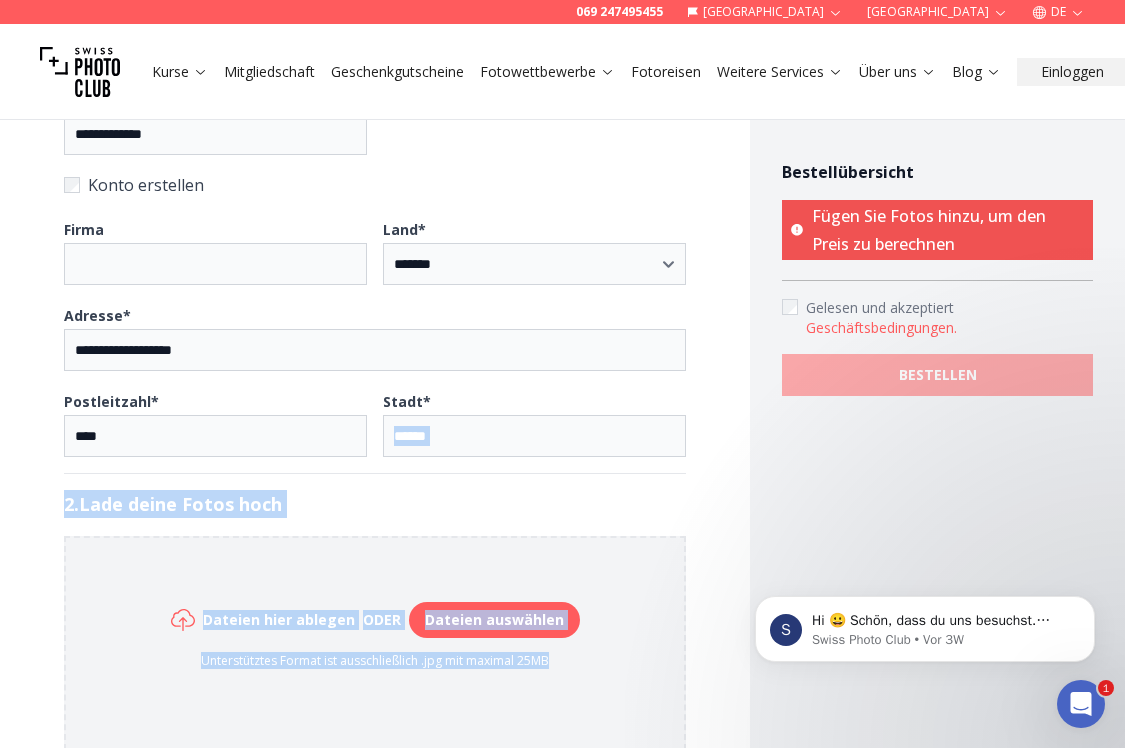 drag, startPoint x: 723, startPoint y: 635, endPoint x: 726, endPoint y: 793, distance: 158.02847 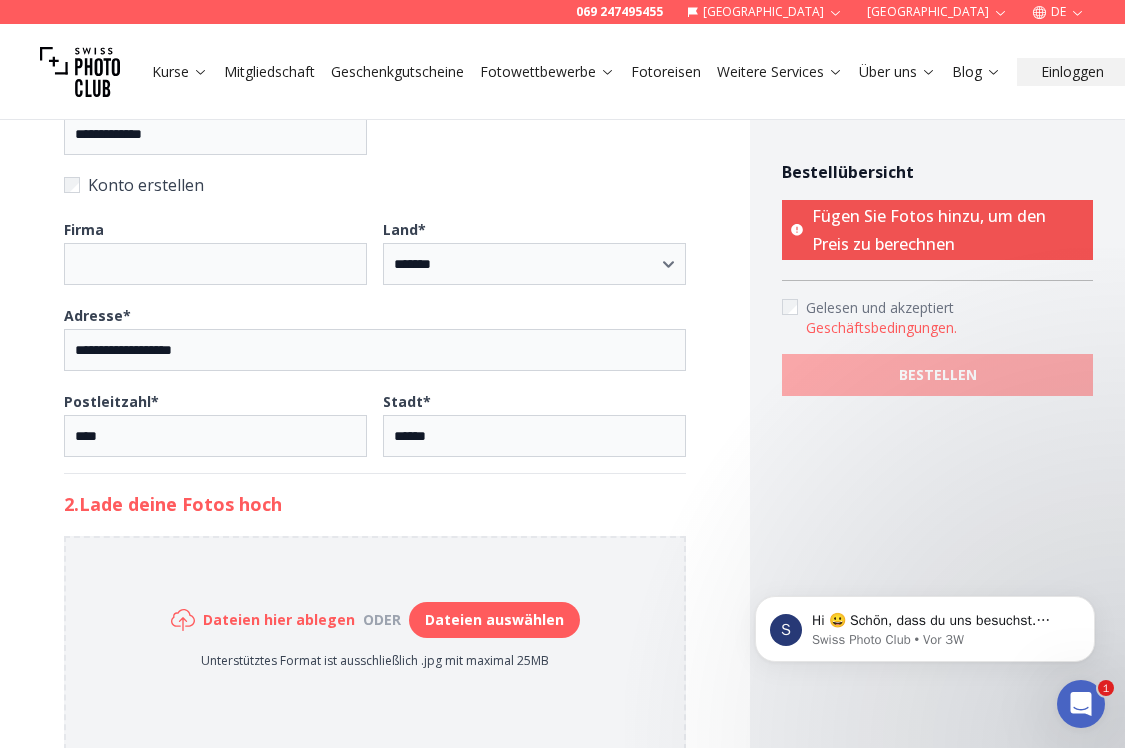 click on "Dateien hier ablegen oder Dateien auswählen Unterstütztes Format ist ausschließlich .jpg mit maximal 25MB" at bounding box center (375, 643) 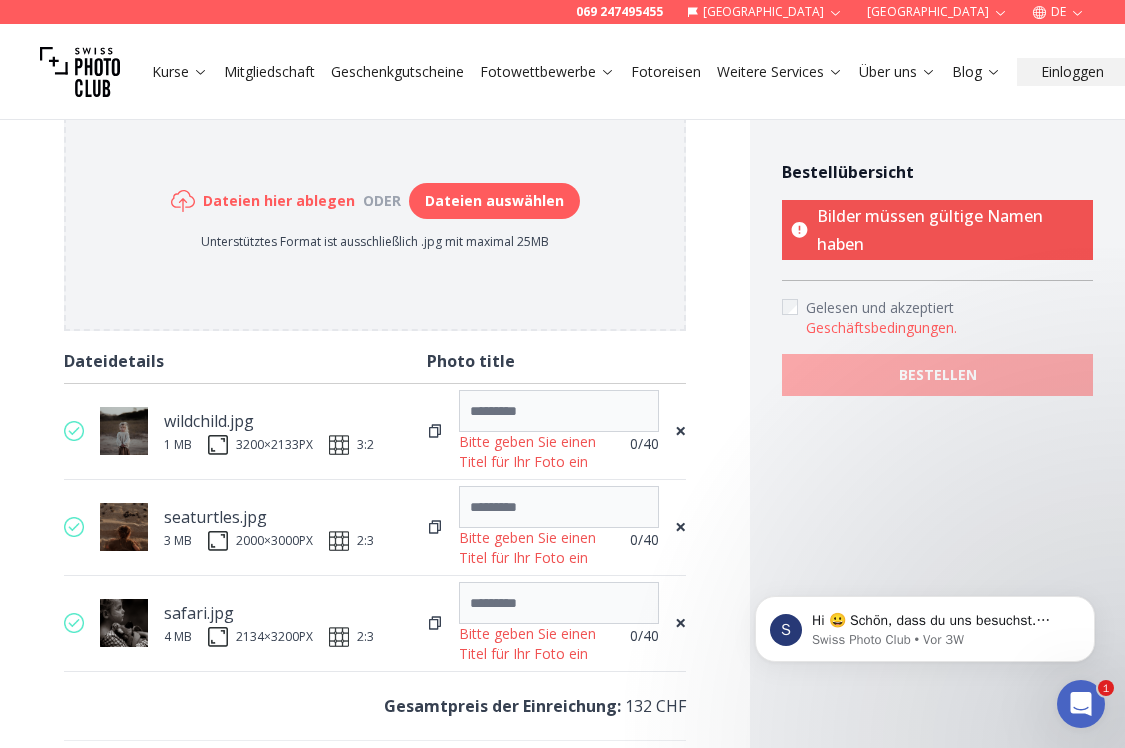 scroll, scrollTop: 1056, scrollLeft: 0, axis: vertical 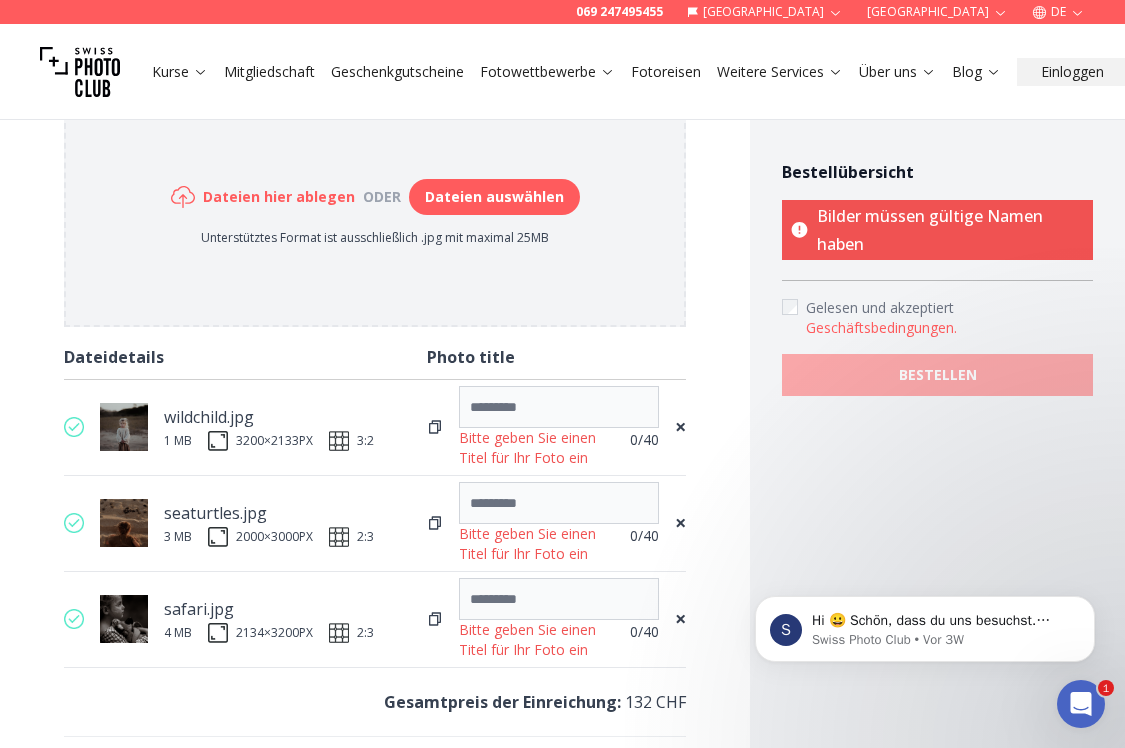 click on "×" at bounding box center (680, 427) 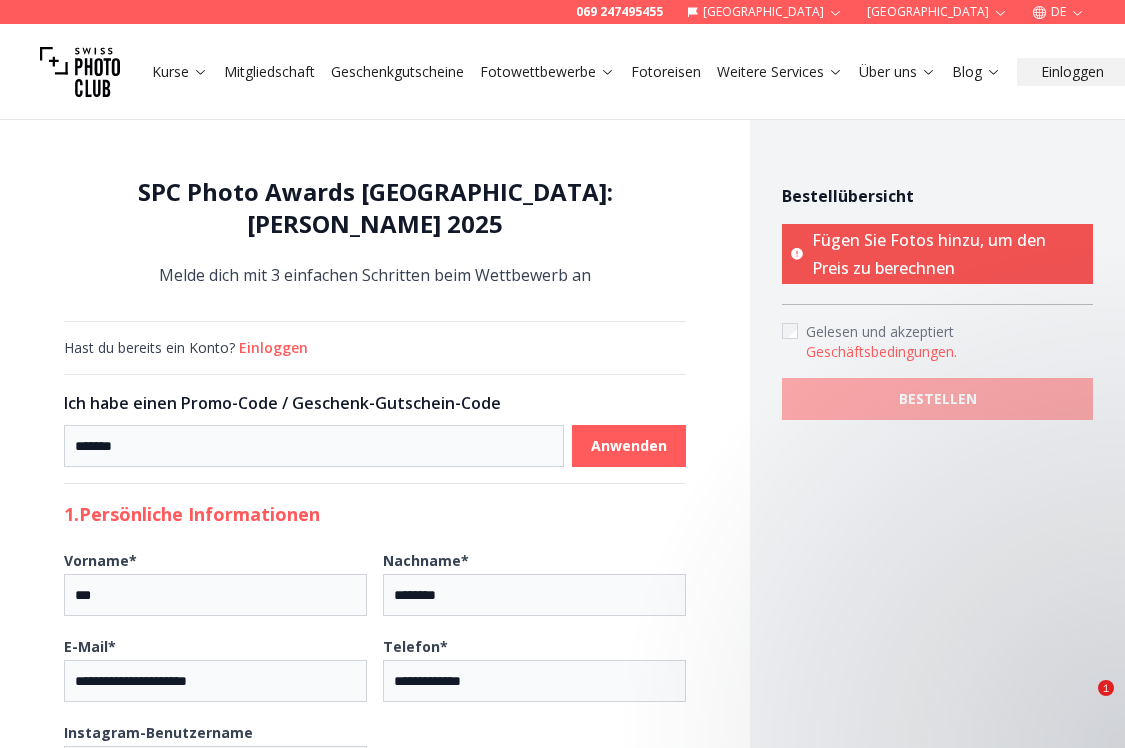 scroll, scrollTop: 1056, scrollLeft: 0, axis: vertical 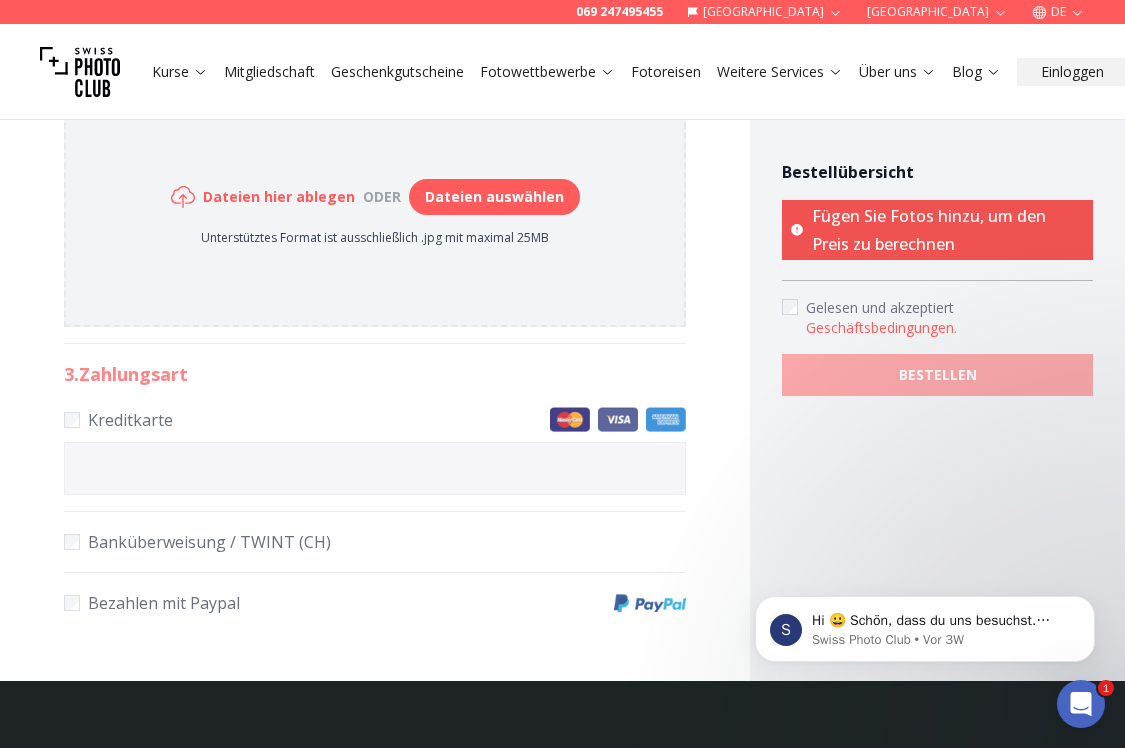 click on "Dateien auswählen" at bounding box center [494, 197] 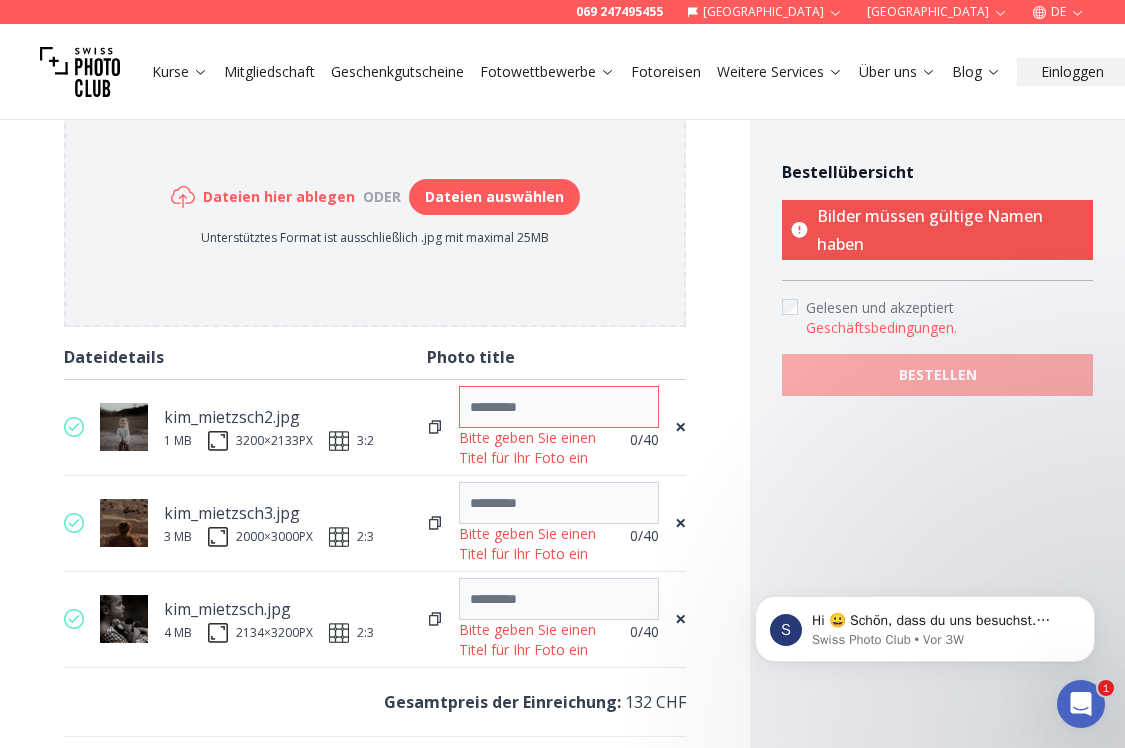 click at bounding box center [559, 407] 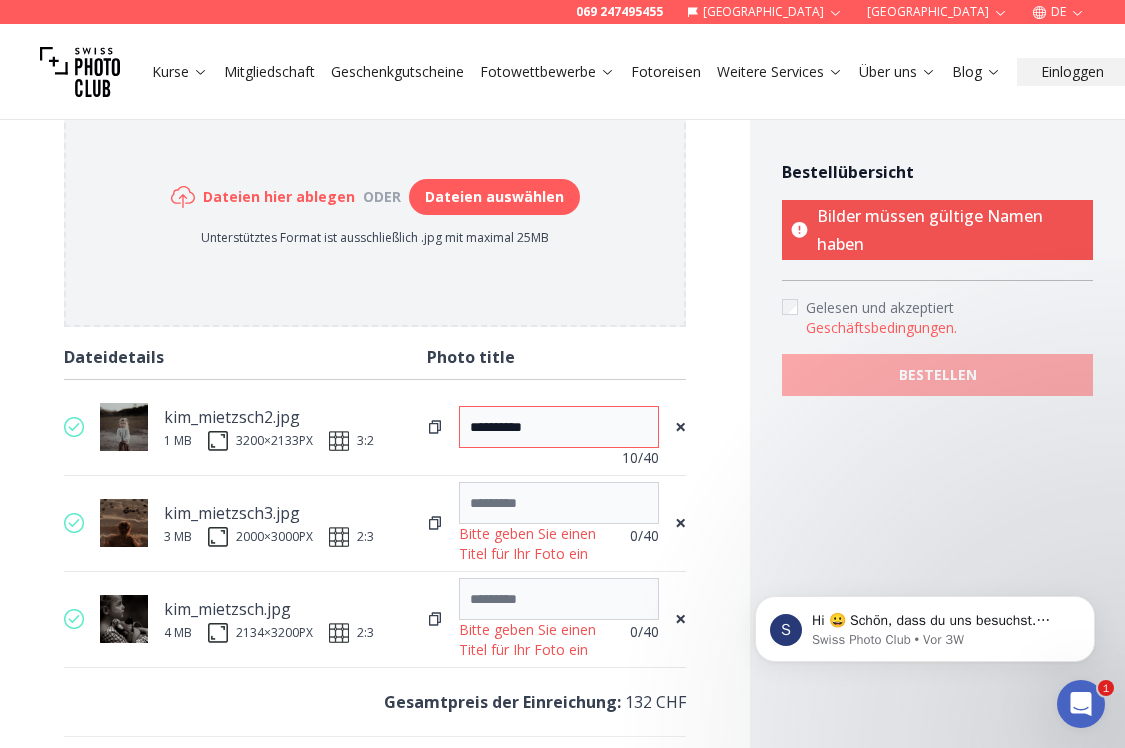 type on "**********" 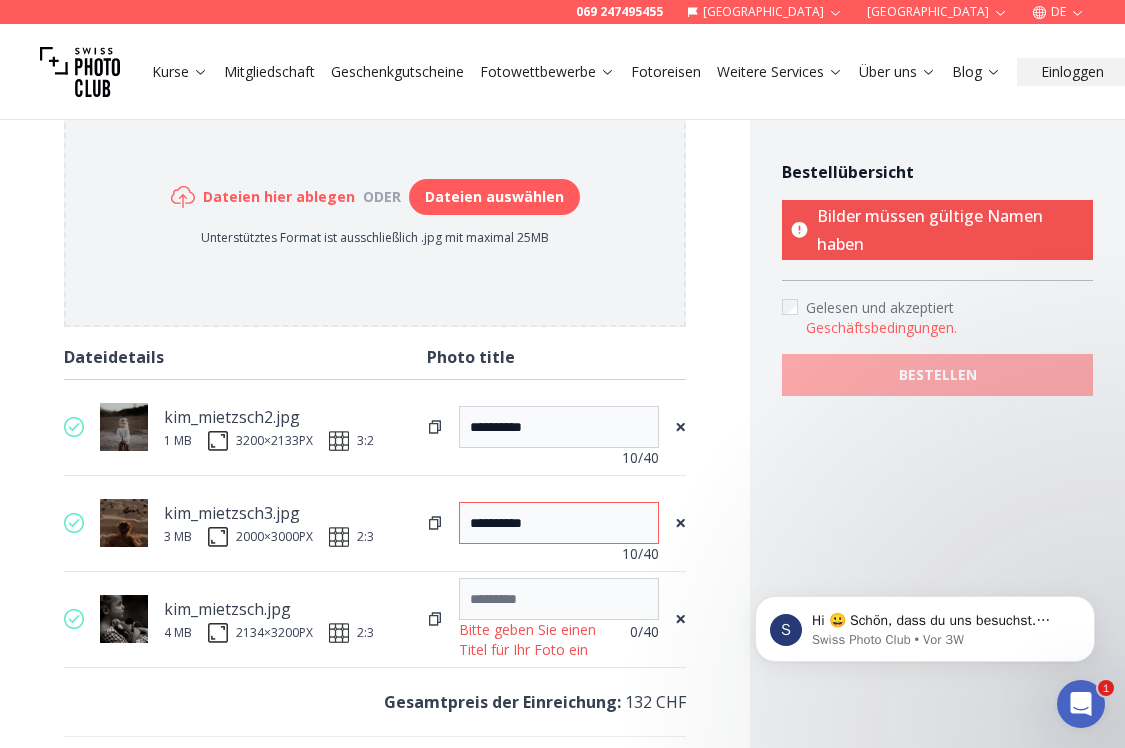 click on "**********" at bounding box center (559, 523) 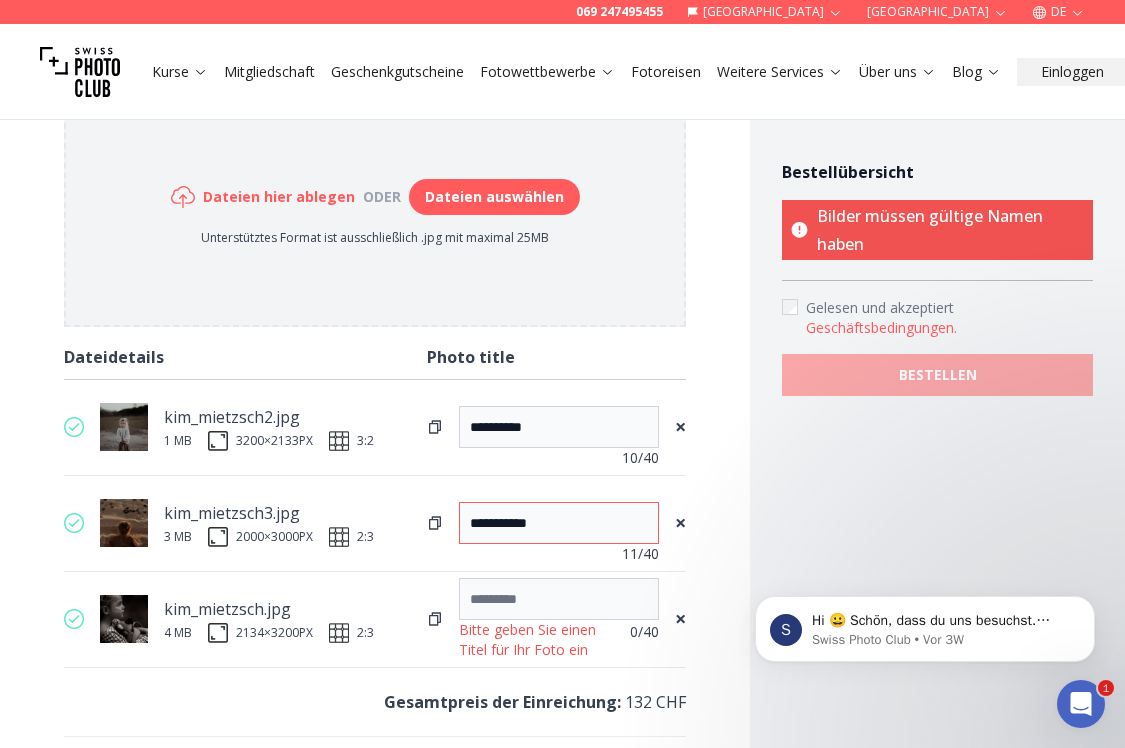 type on "**********" 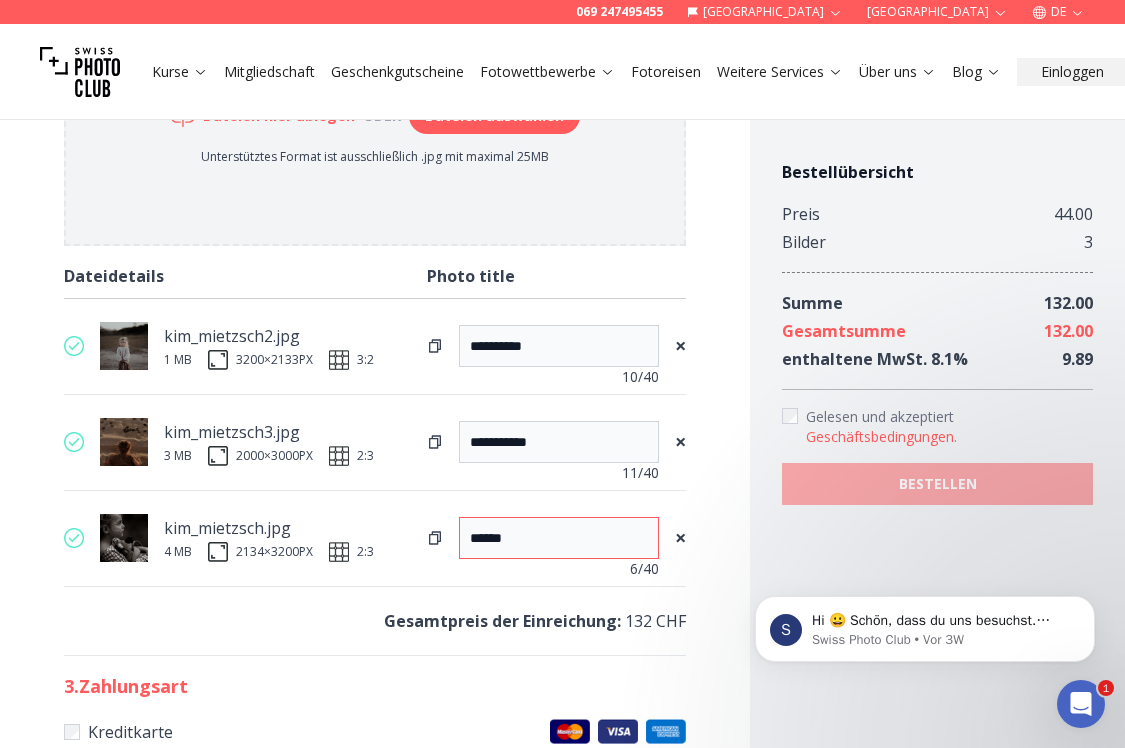 scroll, scrollTop: 1151, scrollLeft: 0, axis: vertical 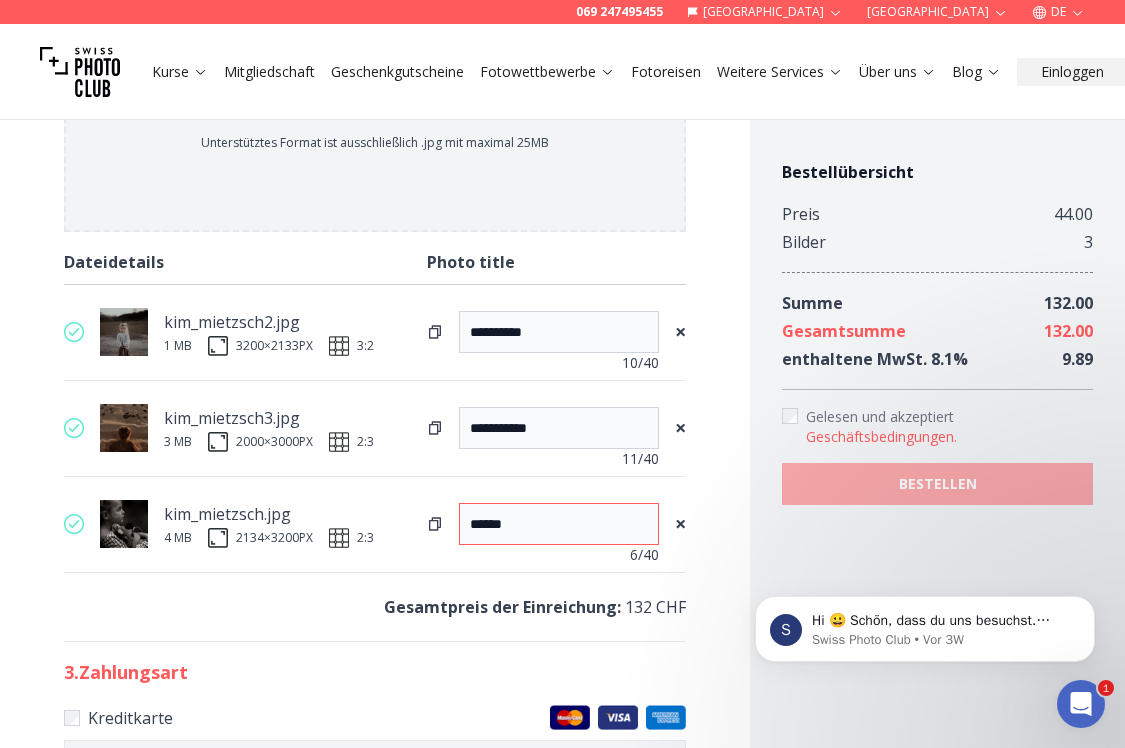 type on "******" 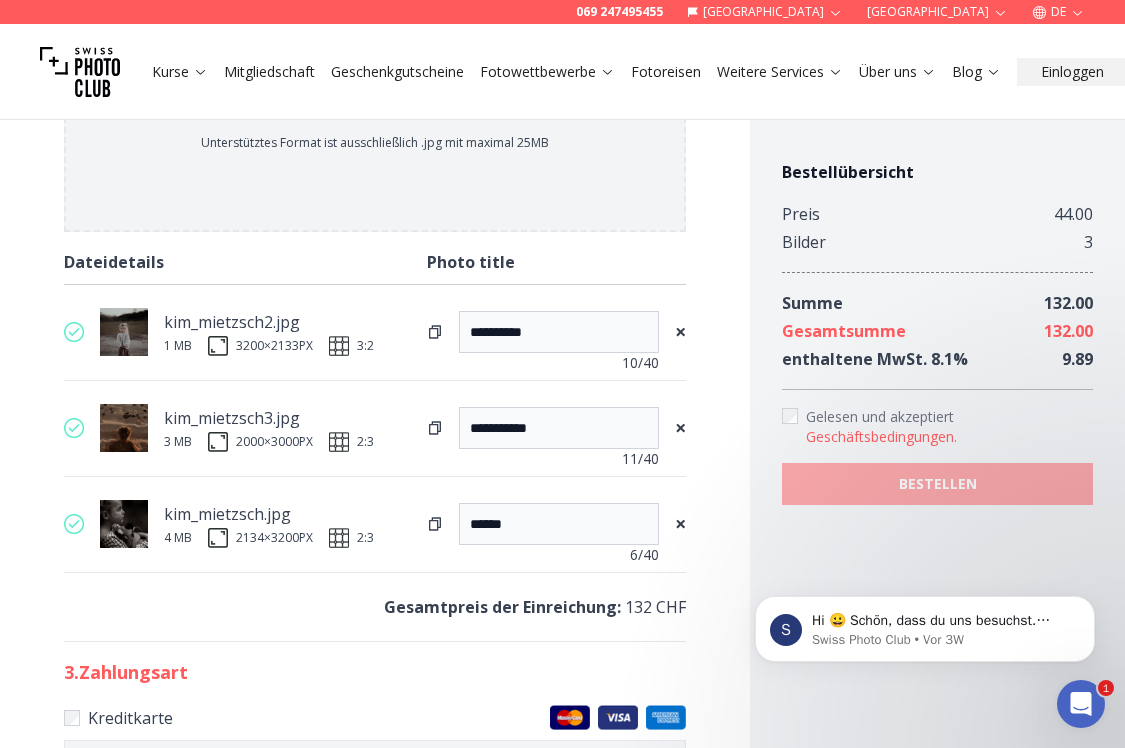 click on "×" at bounding box center [680, 428] 